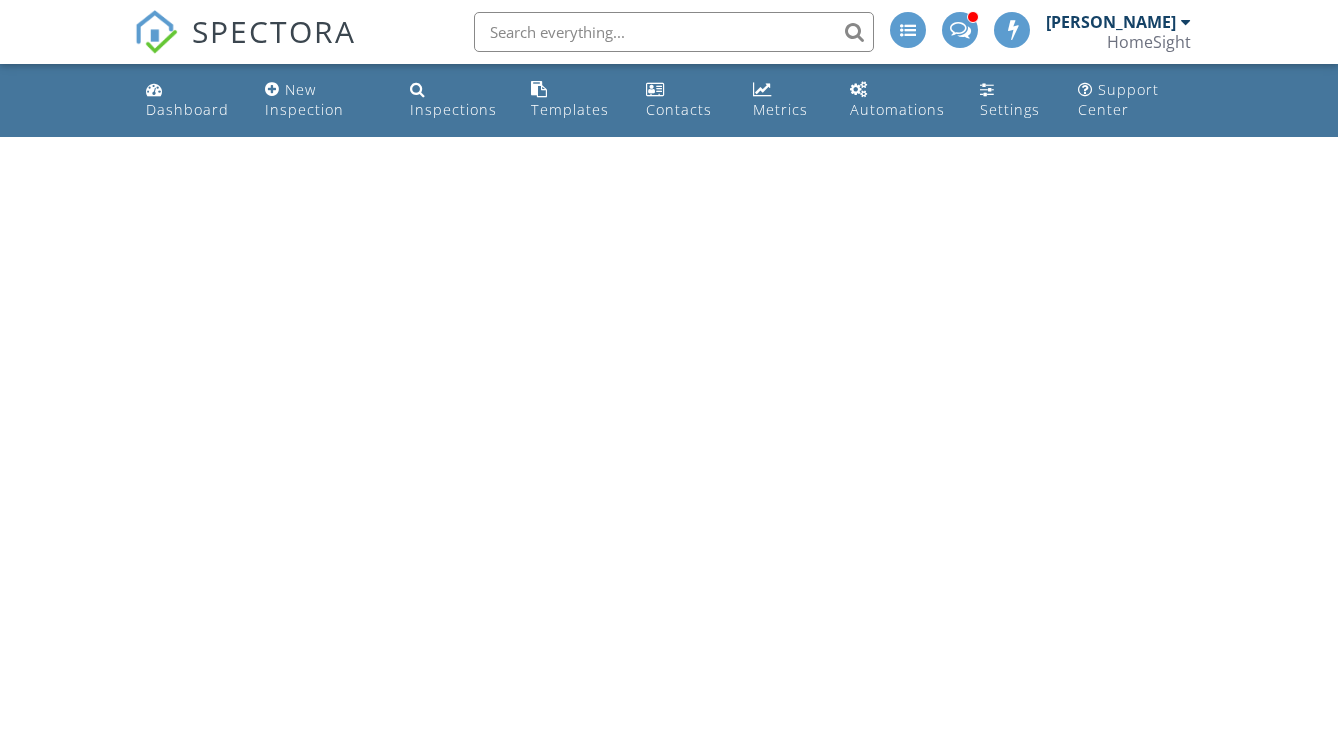 scroll, scrollTop: 0, scrollLeft: 0, axis: both 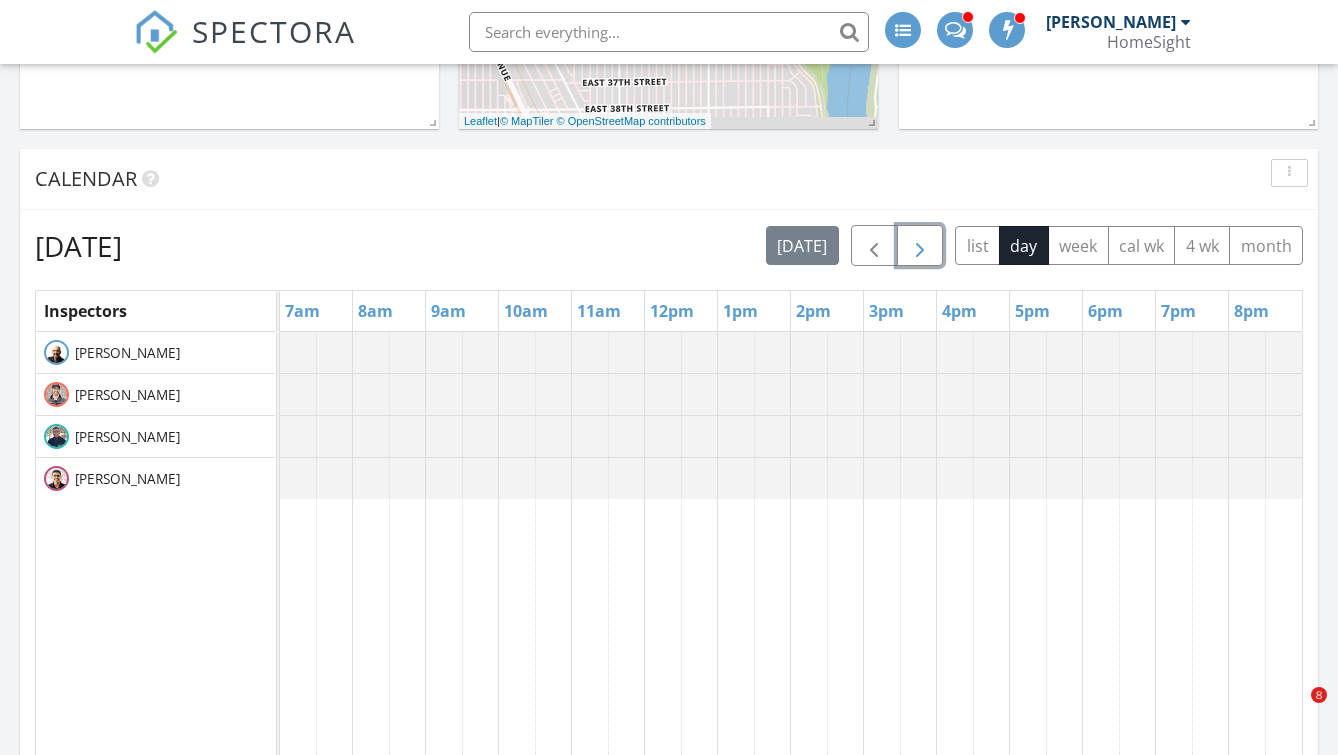 click at bounding box center (920, 246) 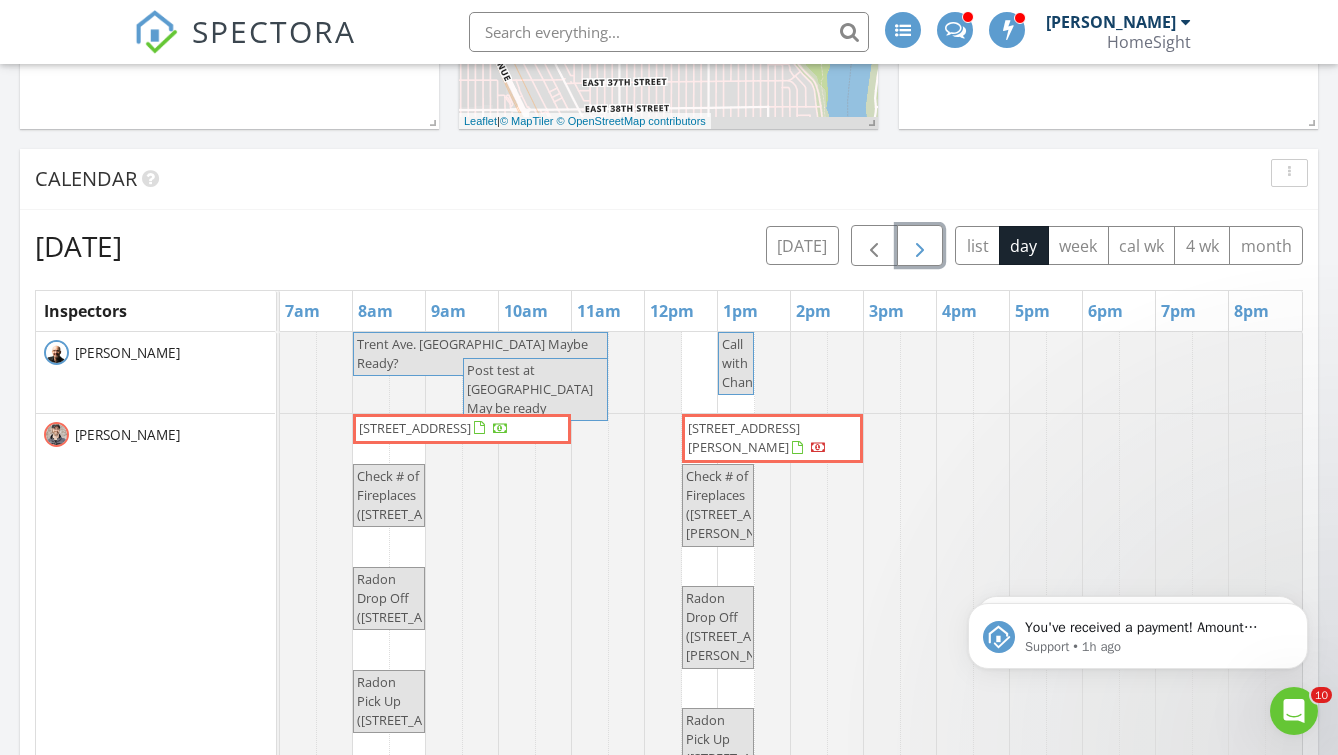 scroll, scrollTop: 0, scrollLeft: 0, axis: both 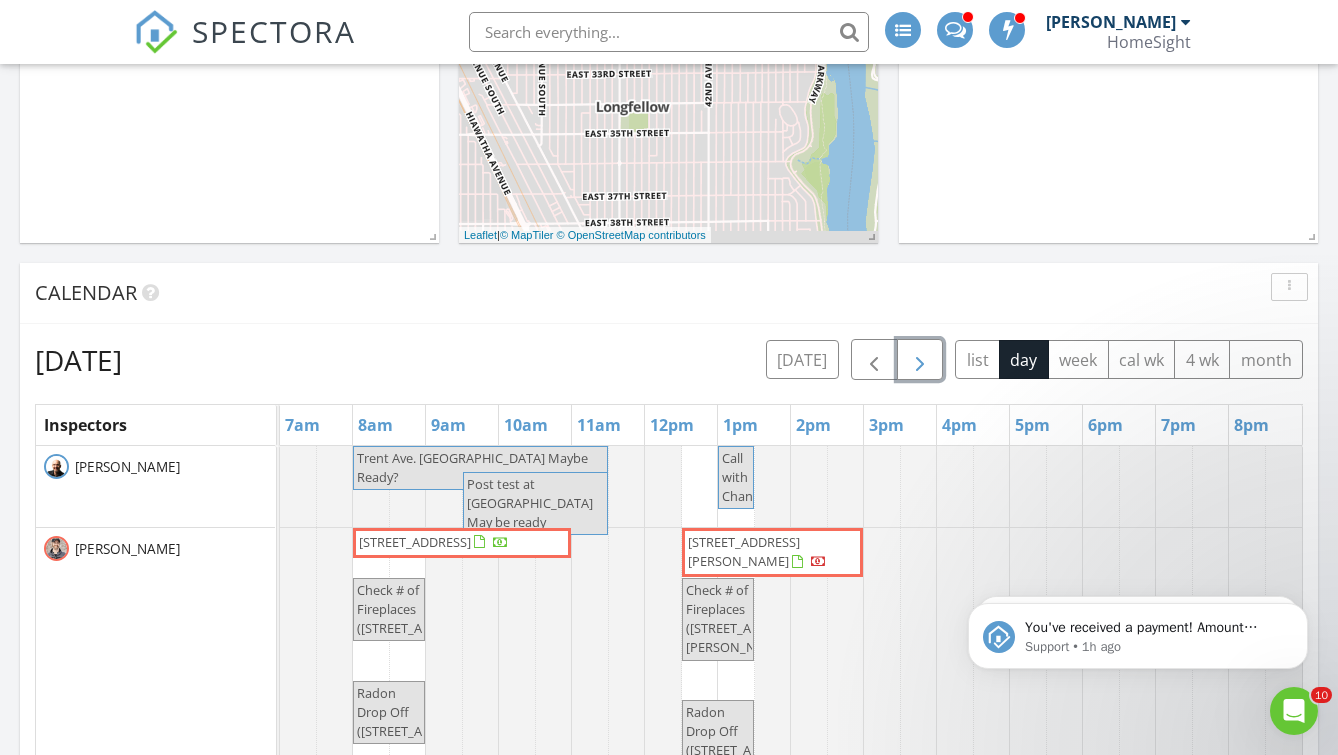 click at bounding box center [920, 360] 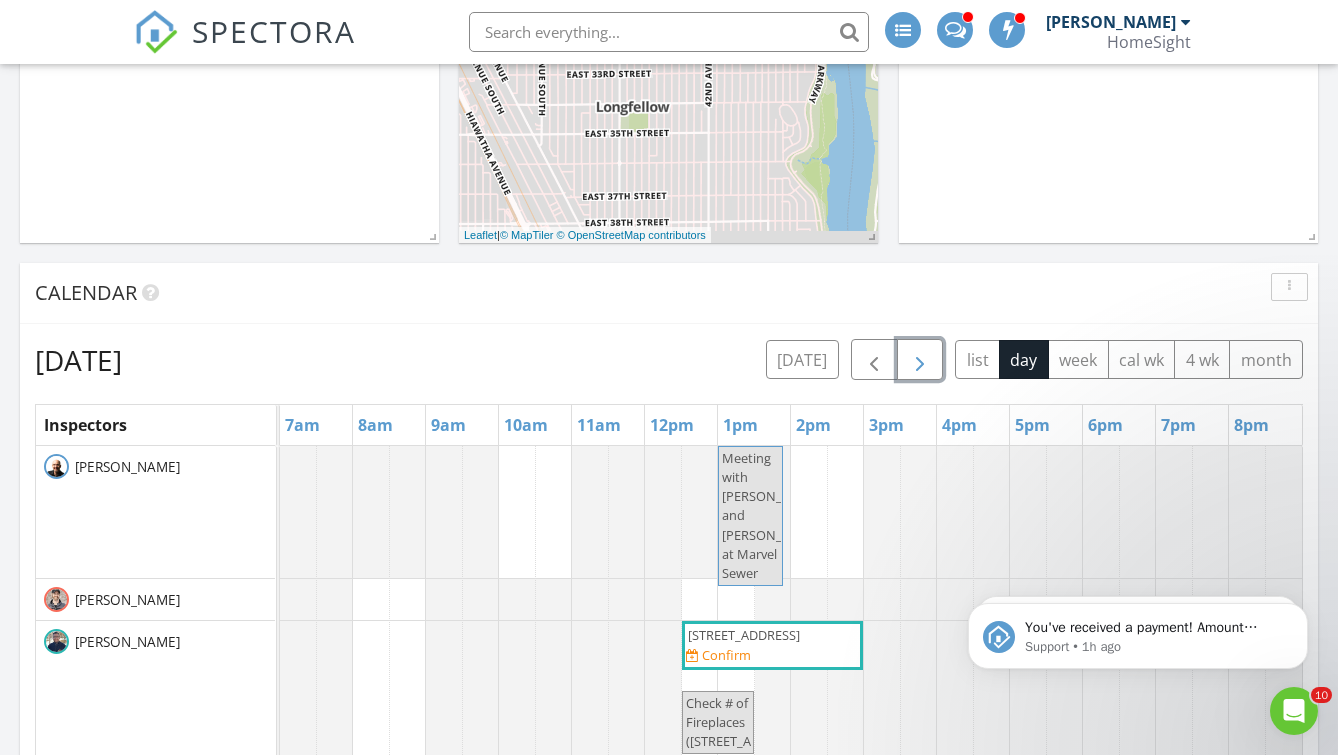scroll, scrollTop: 25, scrollLeft: 0, axis: vertical 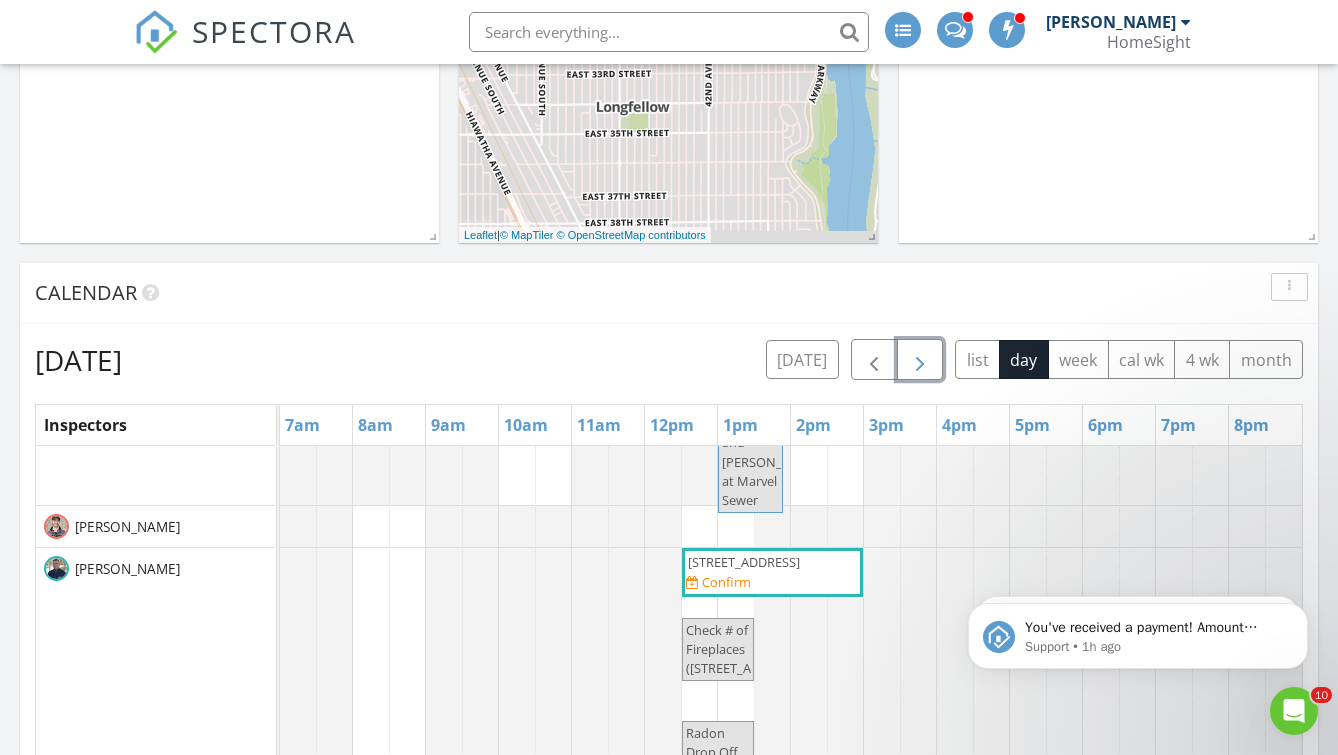 click on "6533 13th Ave S, Minneapolis 55423" at bounding box center (744, 562) 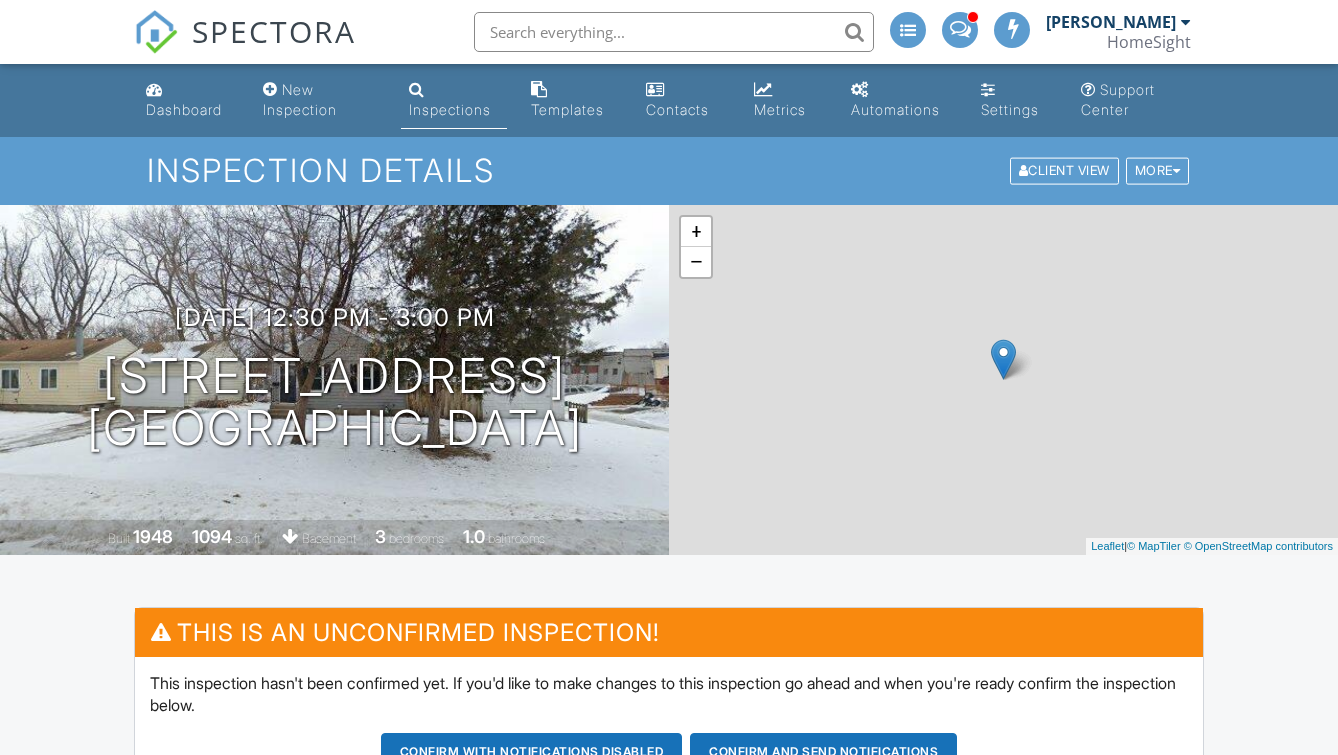scroll, scrollTop: 0, scrollLeft: 0, axis: both 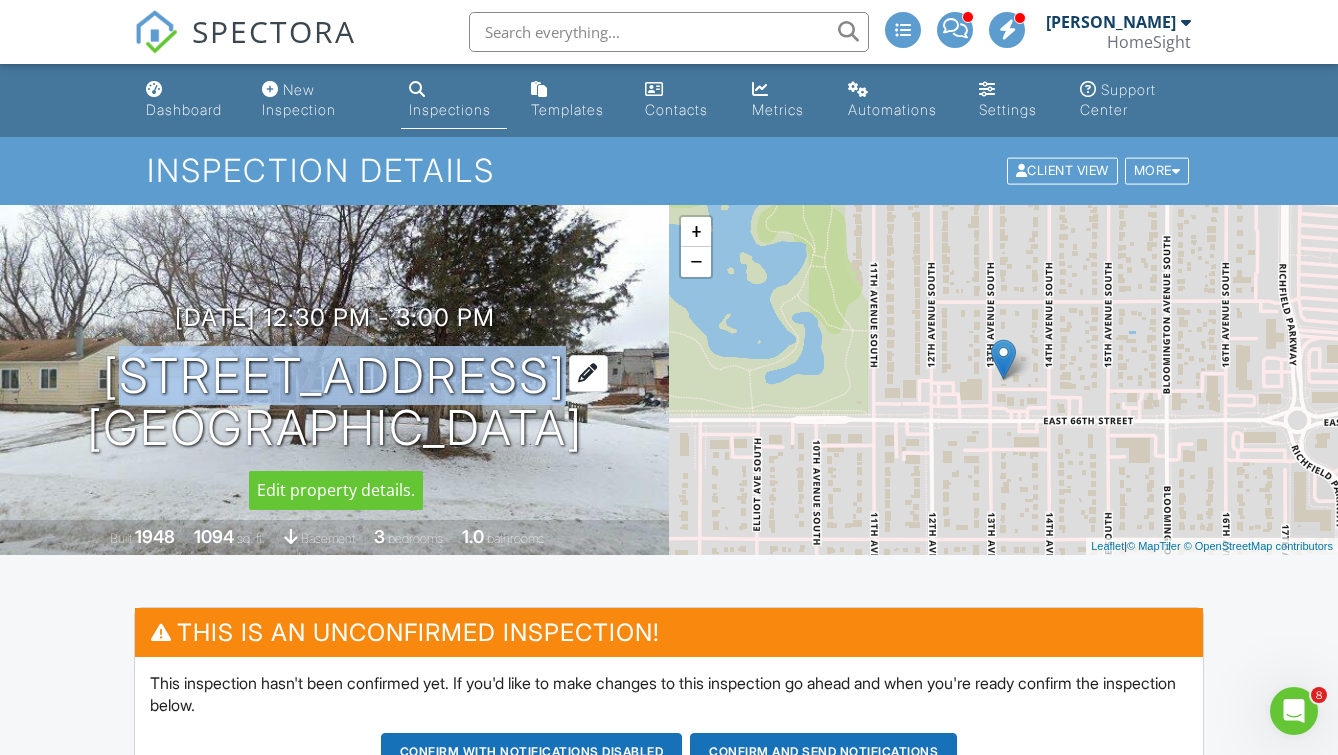 copy on "[STREET_ADDRESS]" 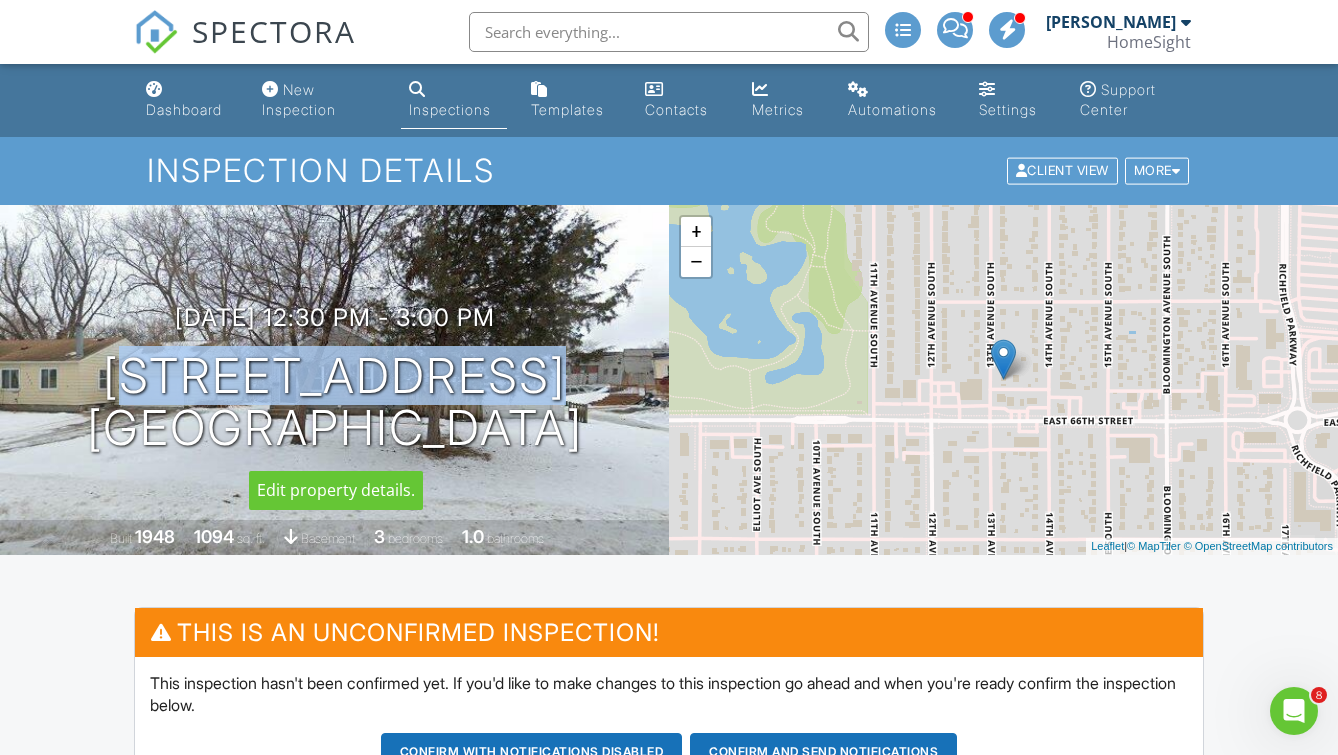 drag, startPoint x: 138, startPoint y: 373, endPoint x: 522, endPoint y: 367, distance: 384.04688 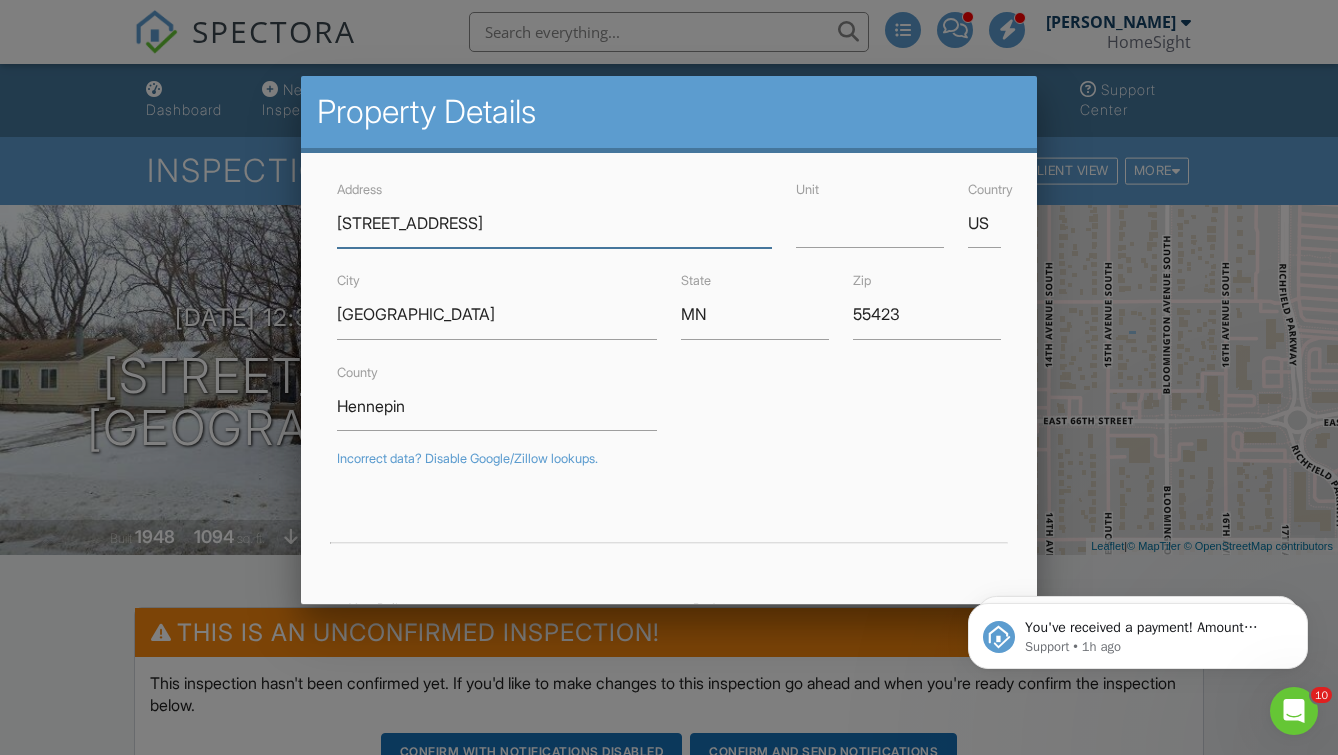 scroll, scrollTop: 0, scrollLeft: 0, axis: both 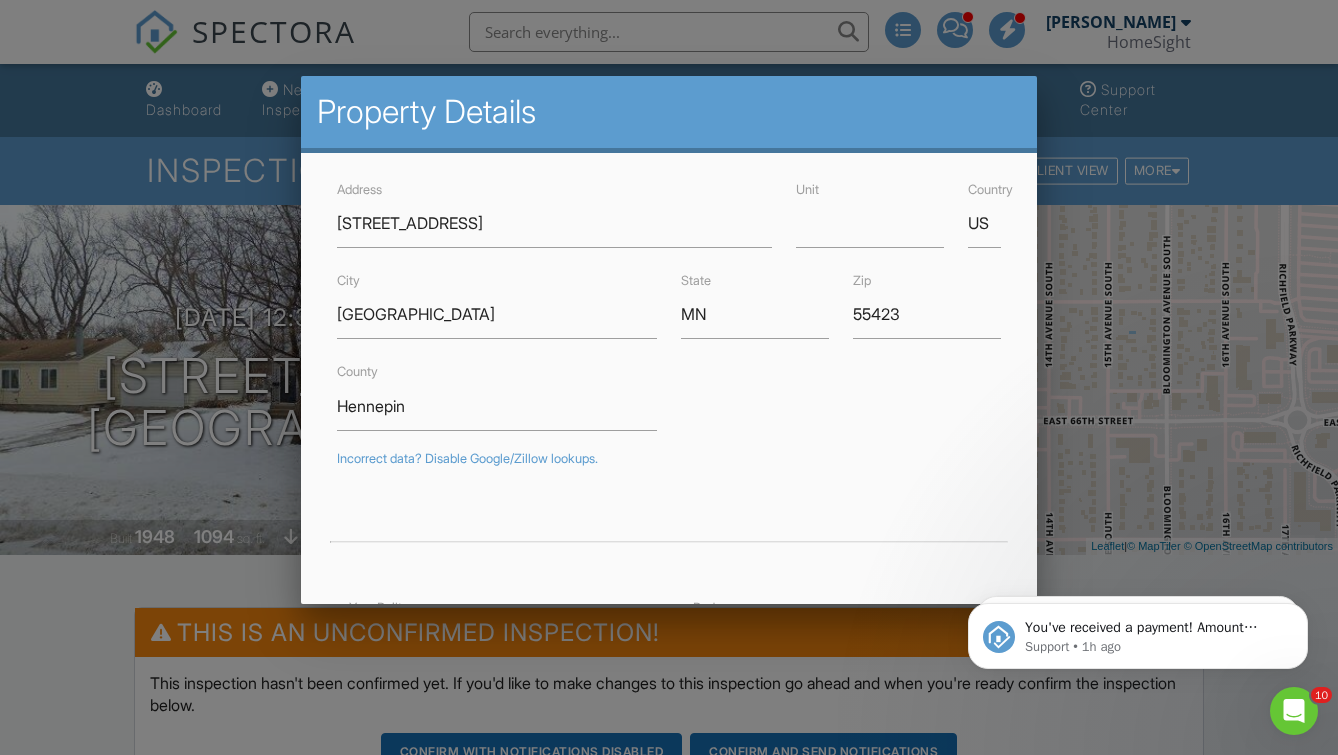 click at bounding box center (669, 372) 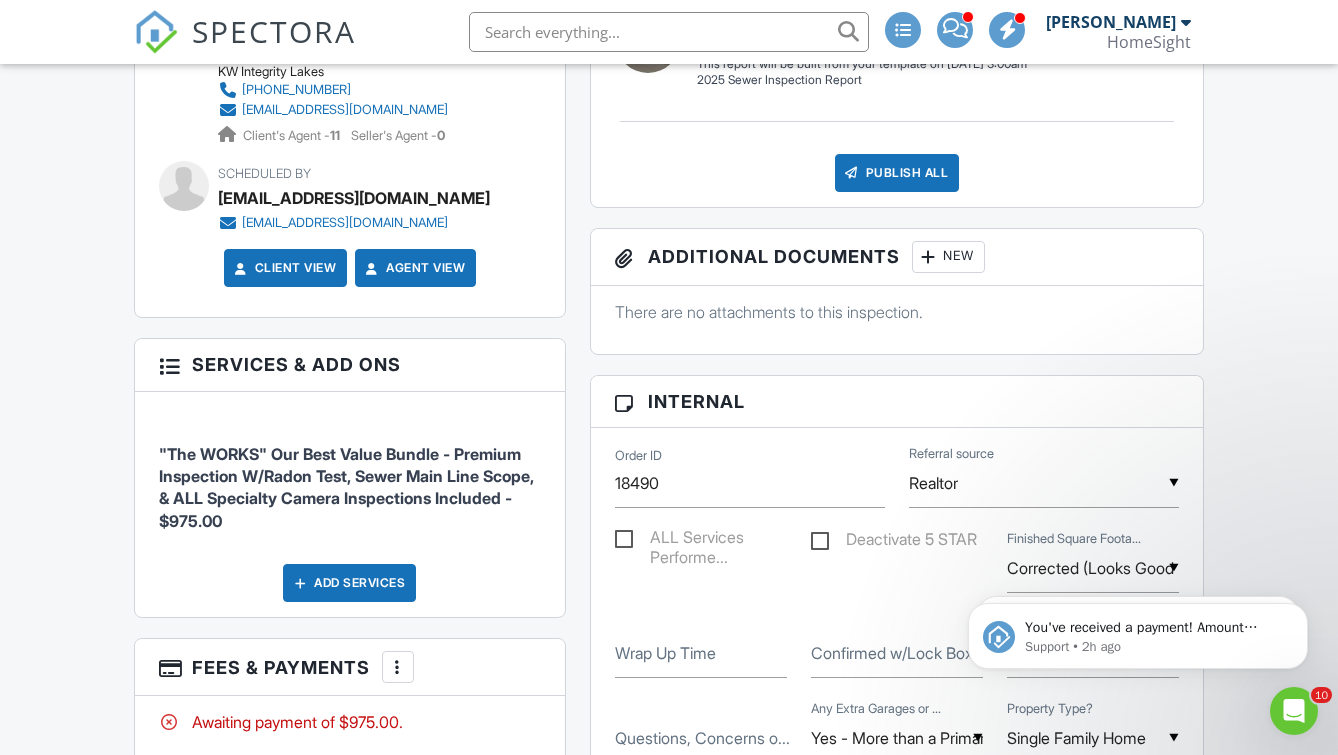 scroll, scrollTop: 1177, scrollLeft: 0, axis: vertical 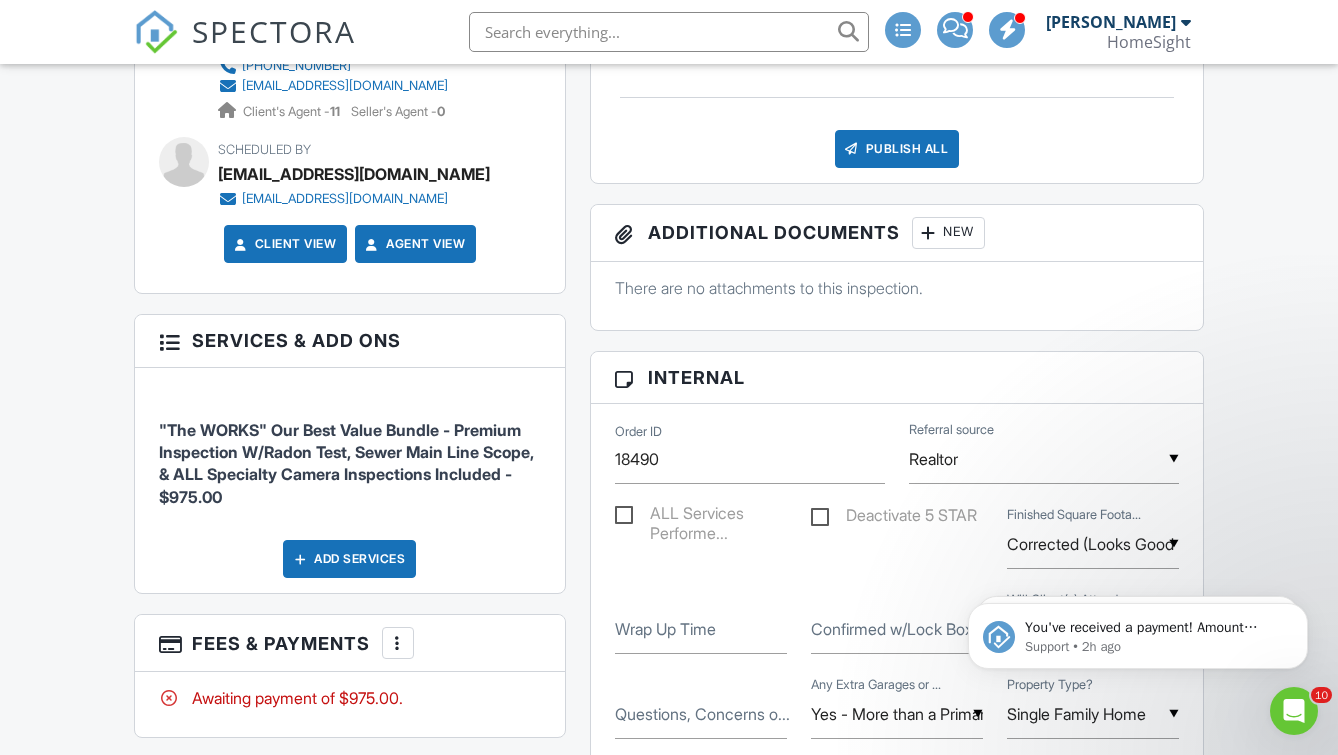 click on "Confirmed w/Lock Box ..." at bounding box center (900, 629) 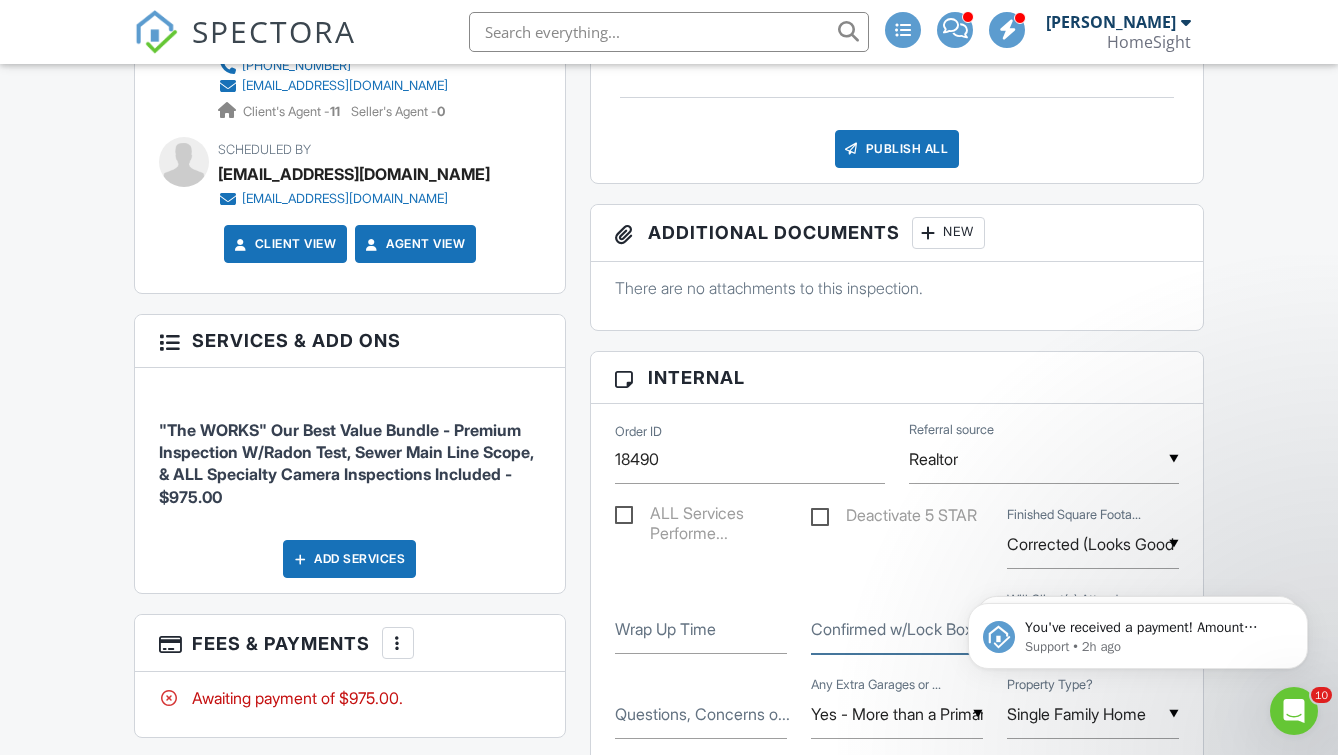 click on "Confirmed w/Lock Box ..." at bounding box center [897, 629] 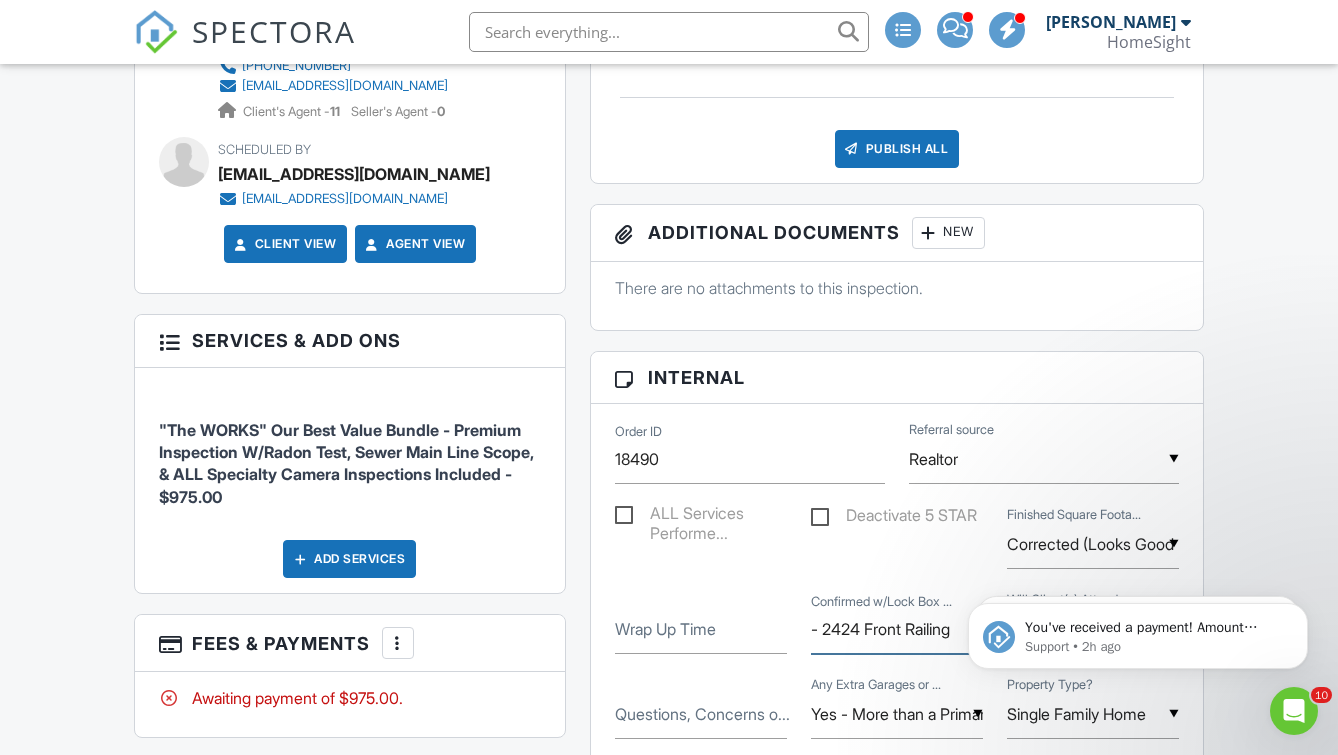 type on "- 2424 Front Railing" 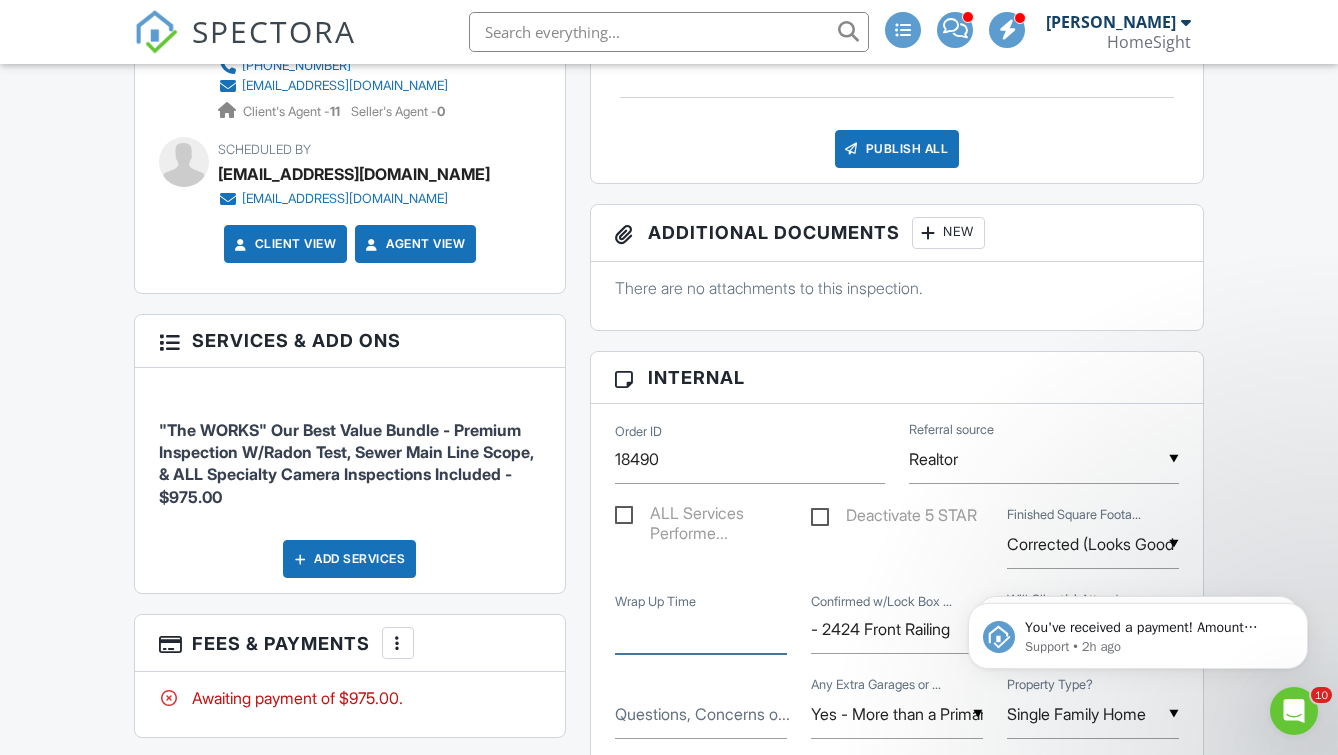 drag, startPoint x: 728, startPoint y: 634, endPoint x: 601, endPoint y: 626, distance: 127.25172 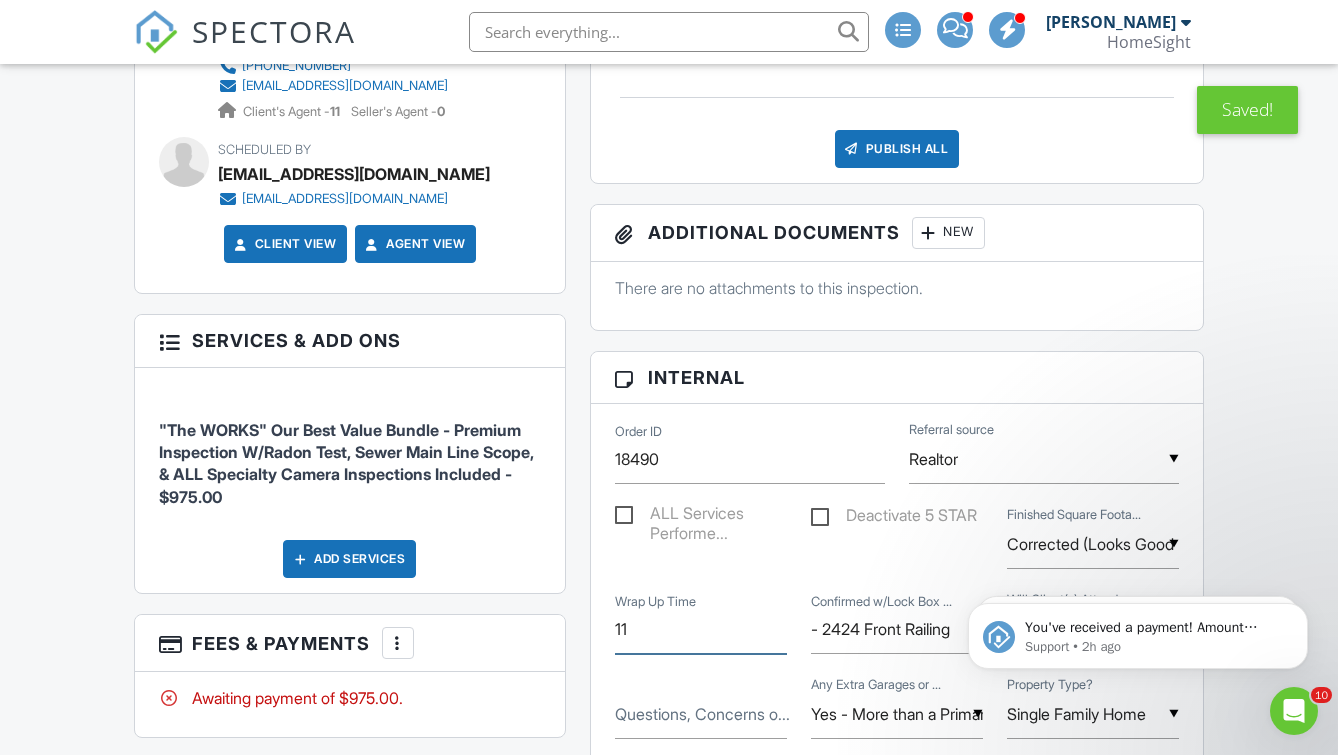 type on "1" 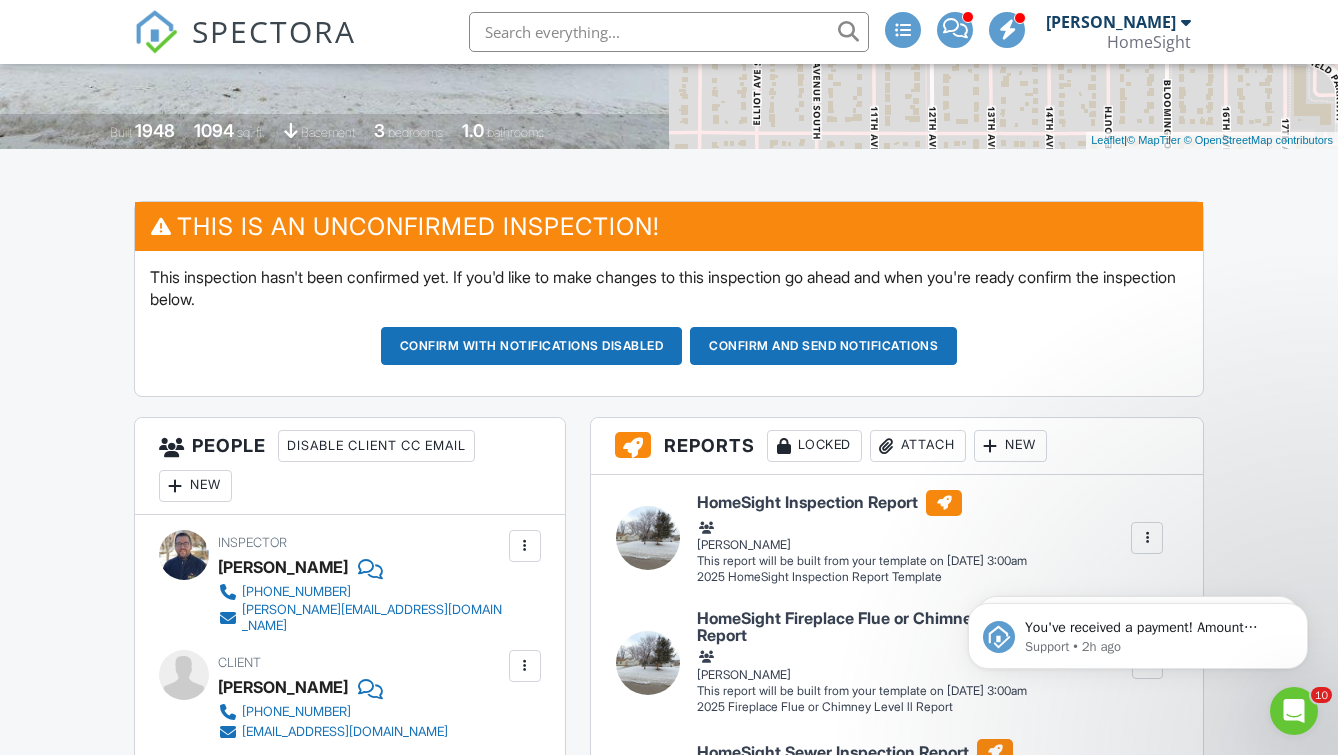 scroll, scrollTop: 471, scrollLeft: 0, axis: vertical 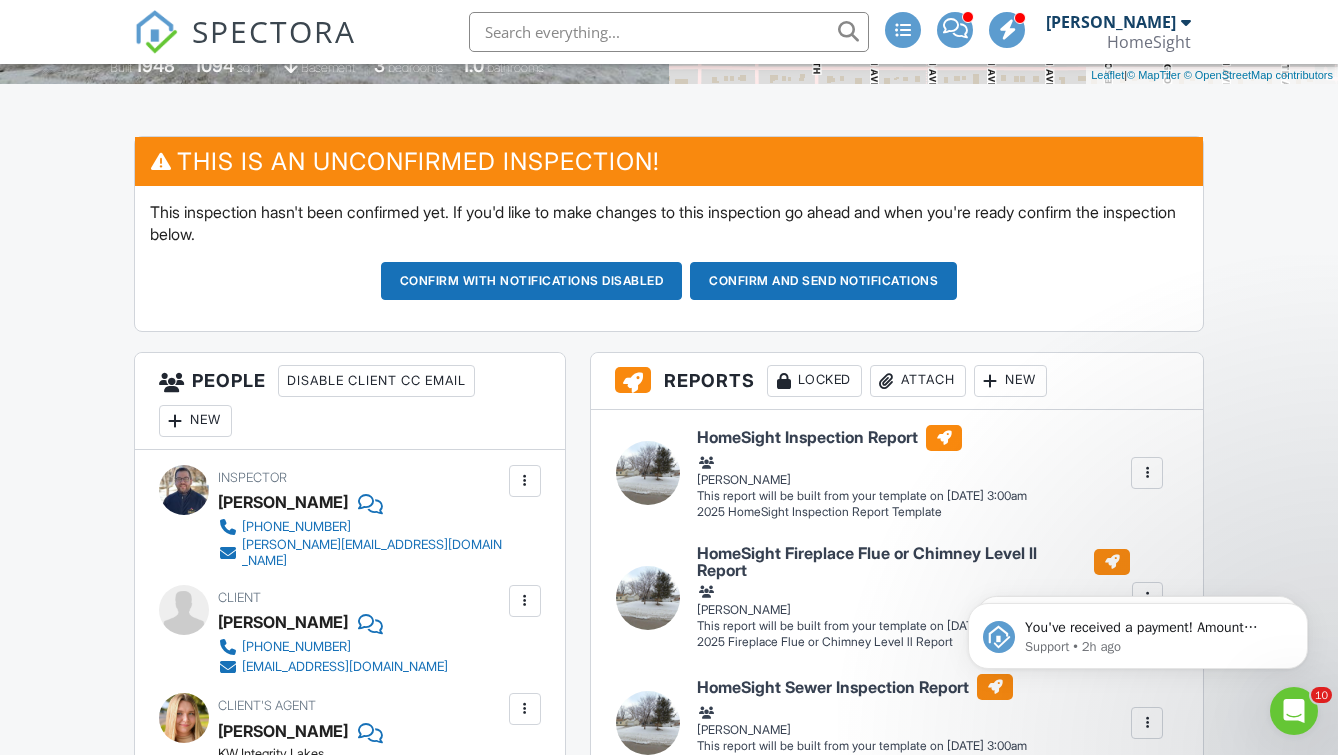 type on "3:30" 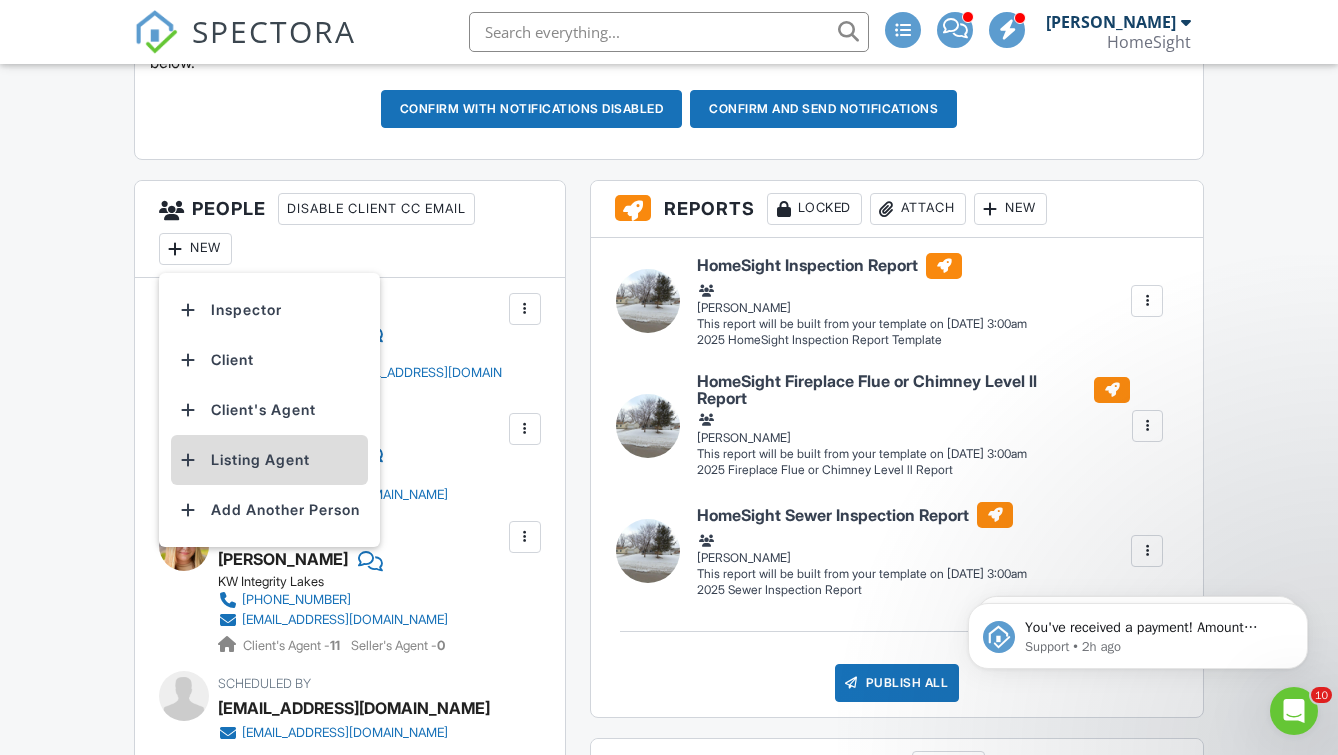 scroll, scrollTop: 660, scrollLeft: 0, axis: vertical 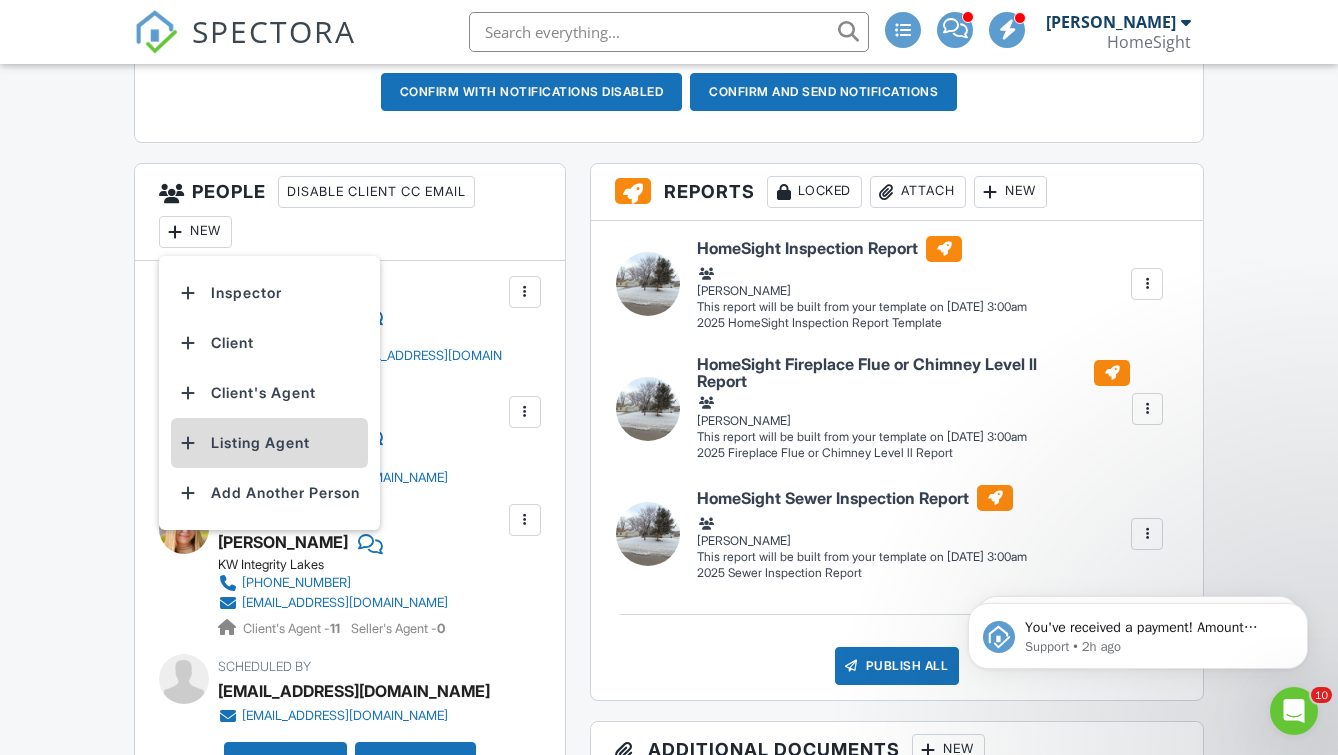 click on "Listing Agent" at bounding box center (269, 443) 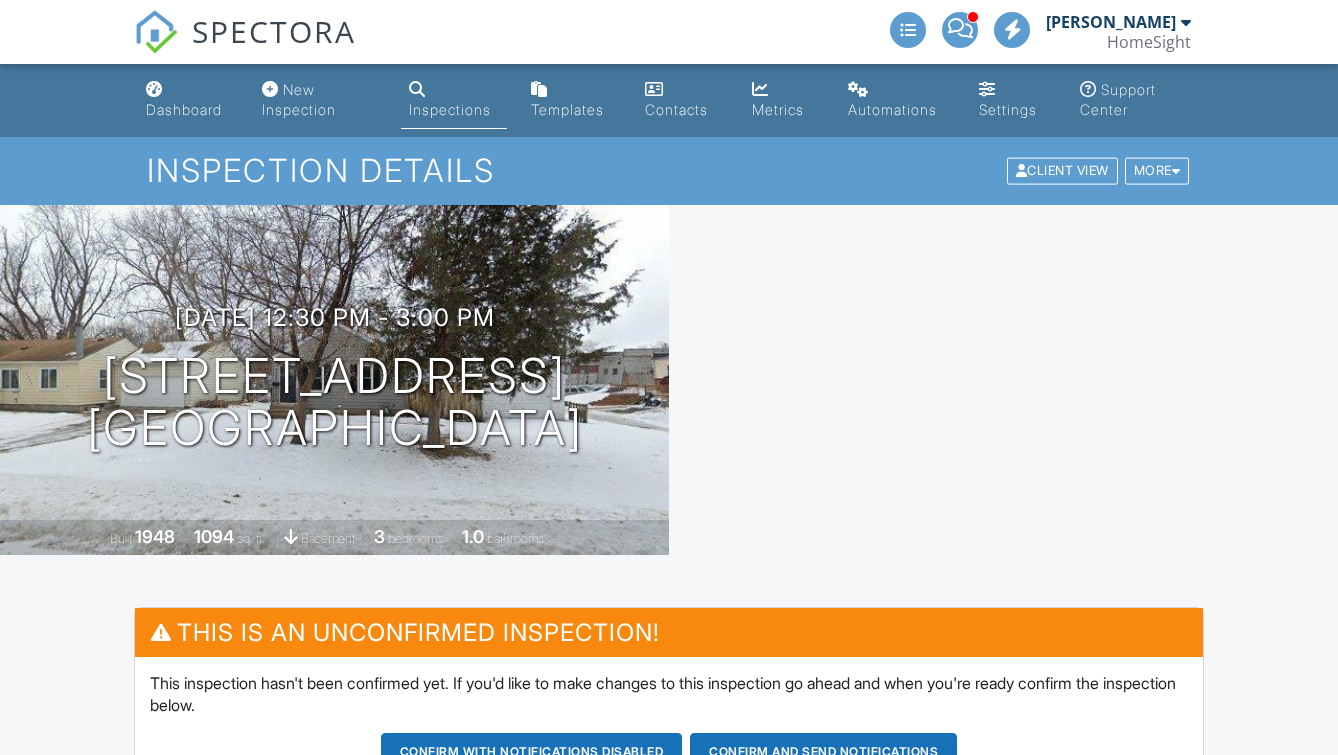 scroll, scrollTop: 660, scrollLeft: 0, axis: vertical 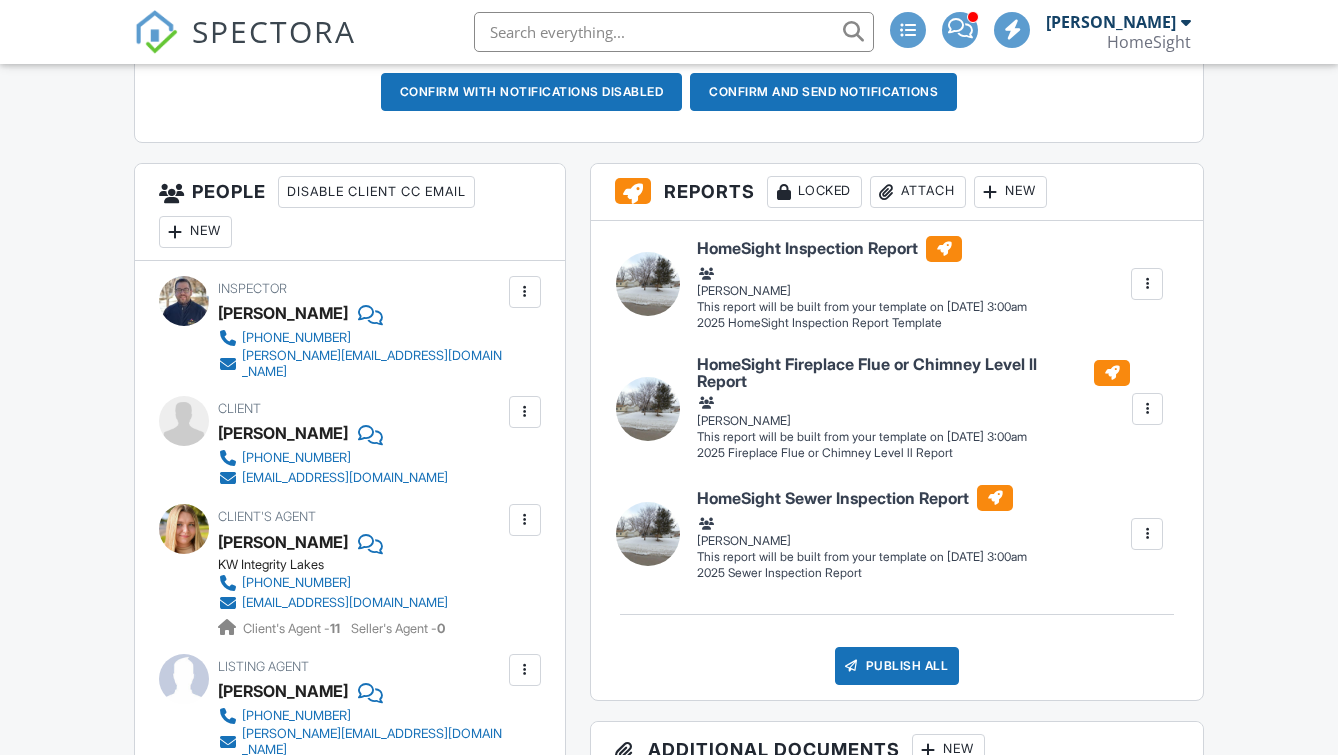 click on "New" at bounding box center [195, 232] 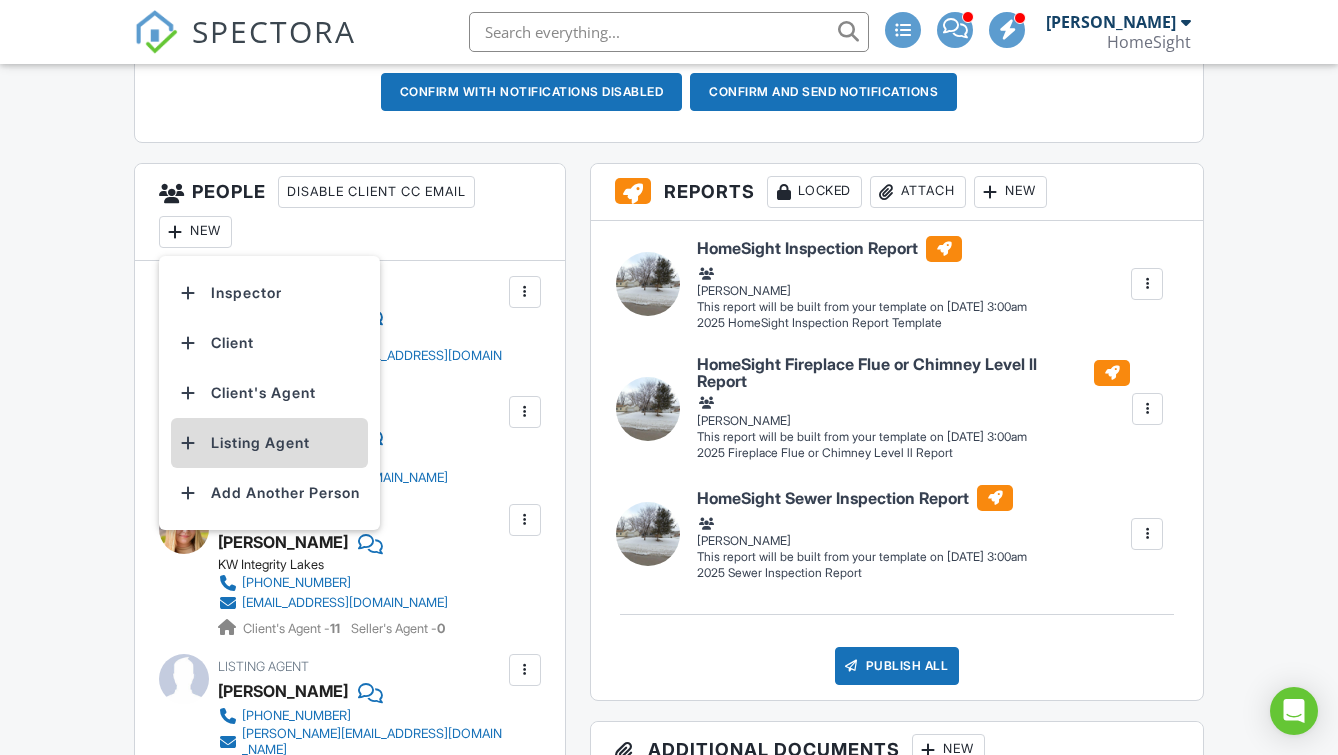 click on "Listing Agent" at bounding box center [269, 443] 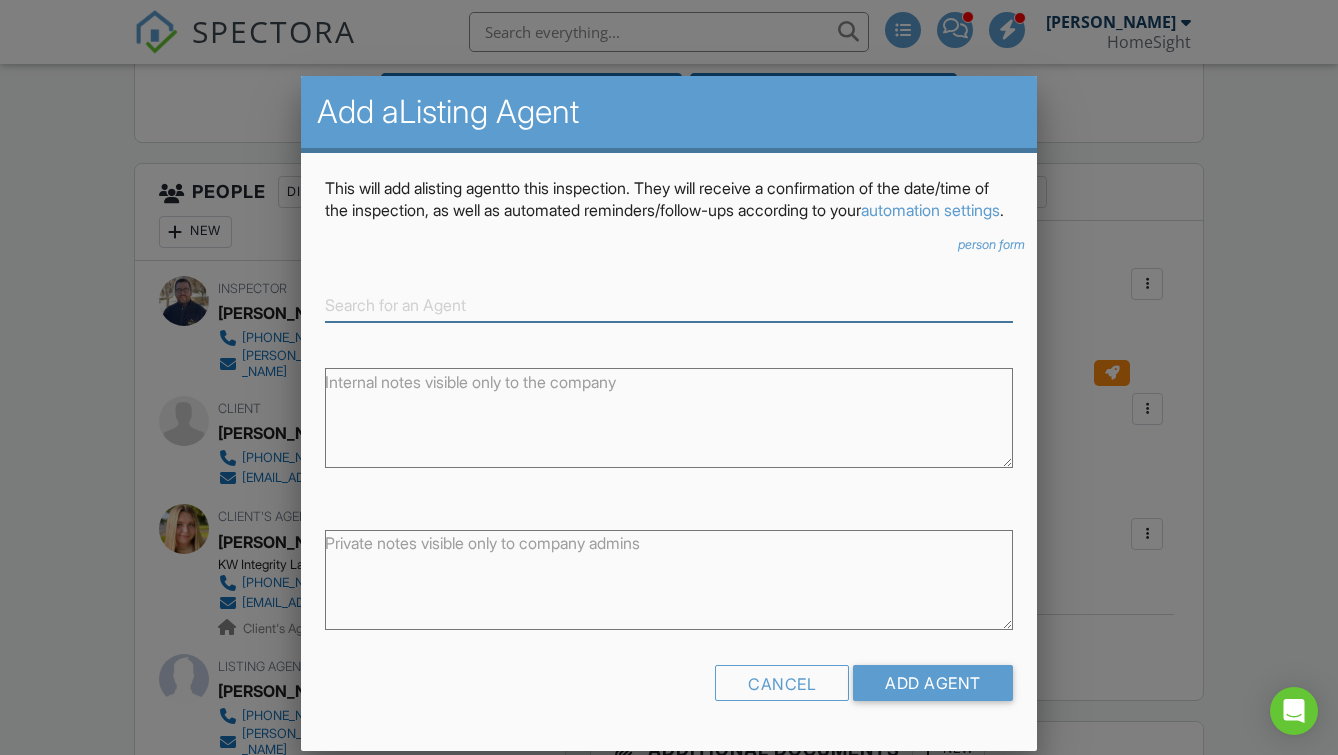 click at bounding box center (669, 305) 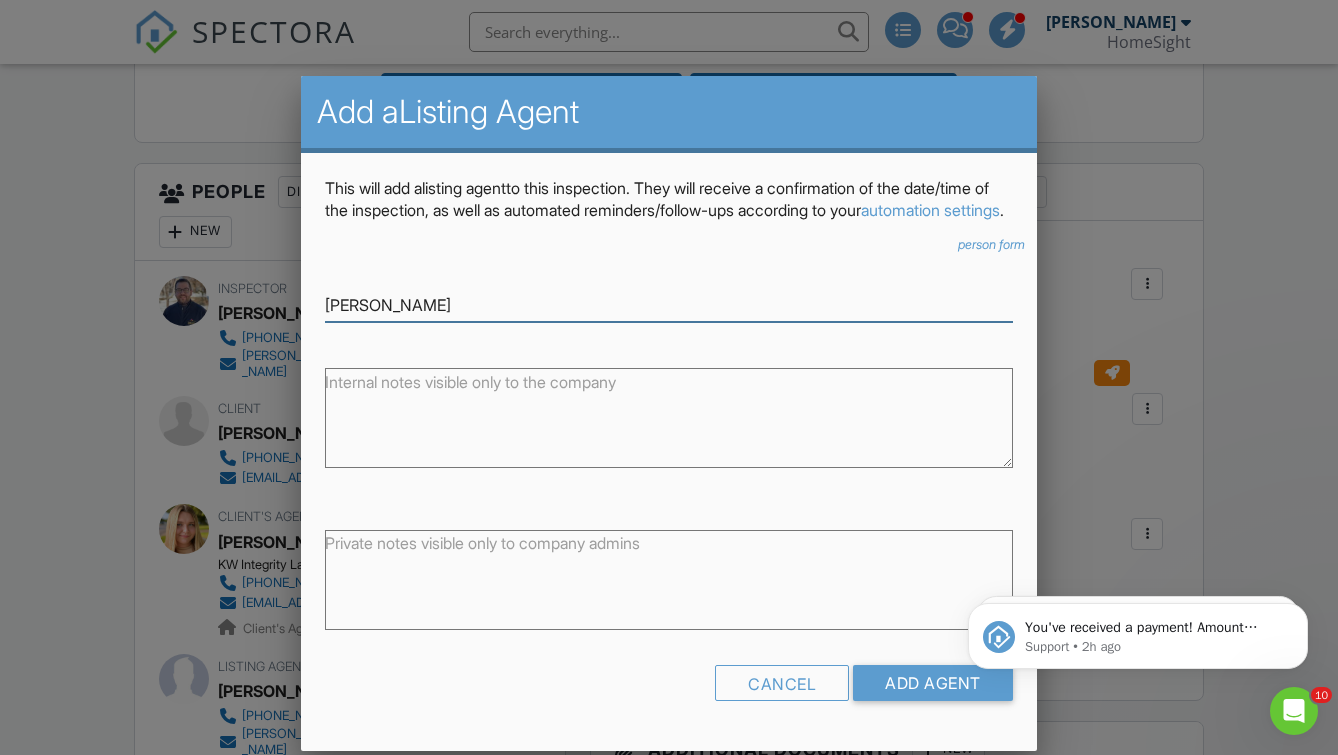 scroll, scrollTop: 0, scrollLeft: 0, axis: both 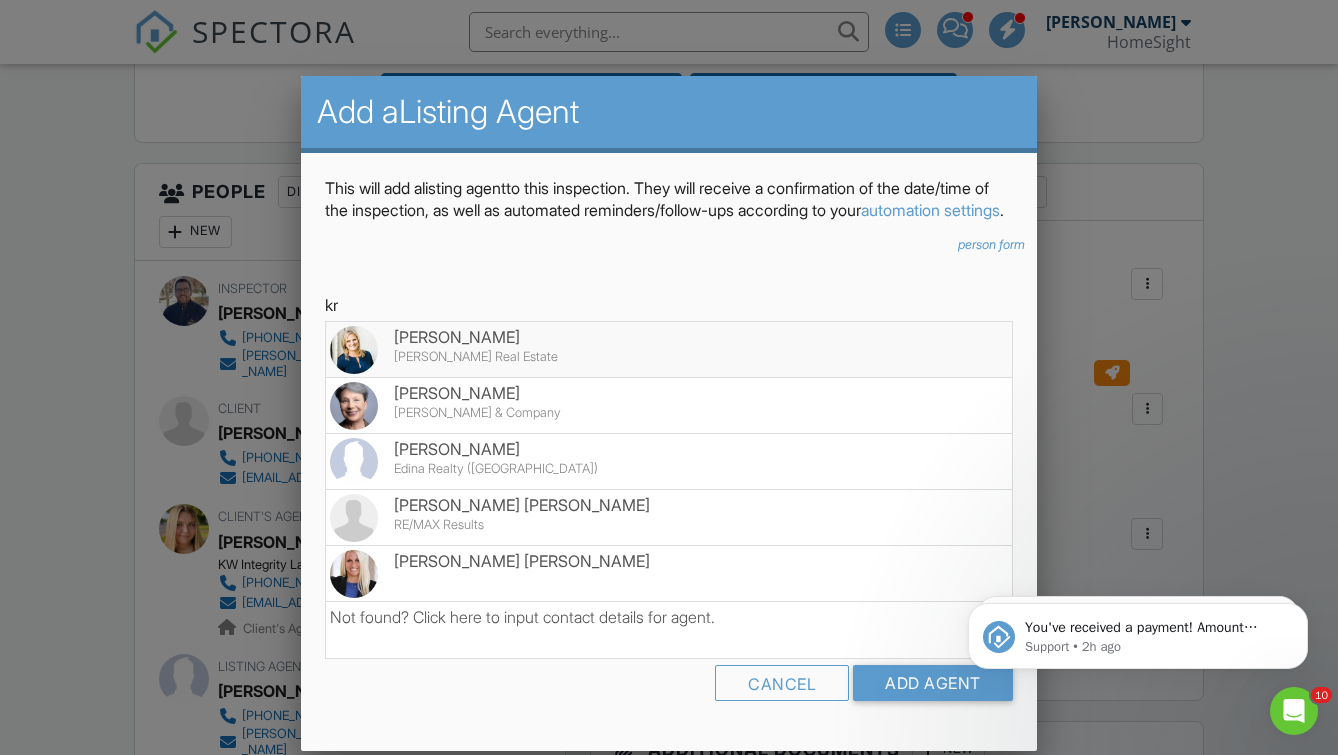 type on "k" 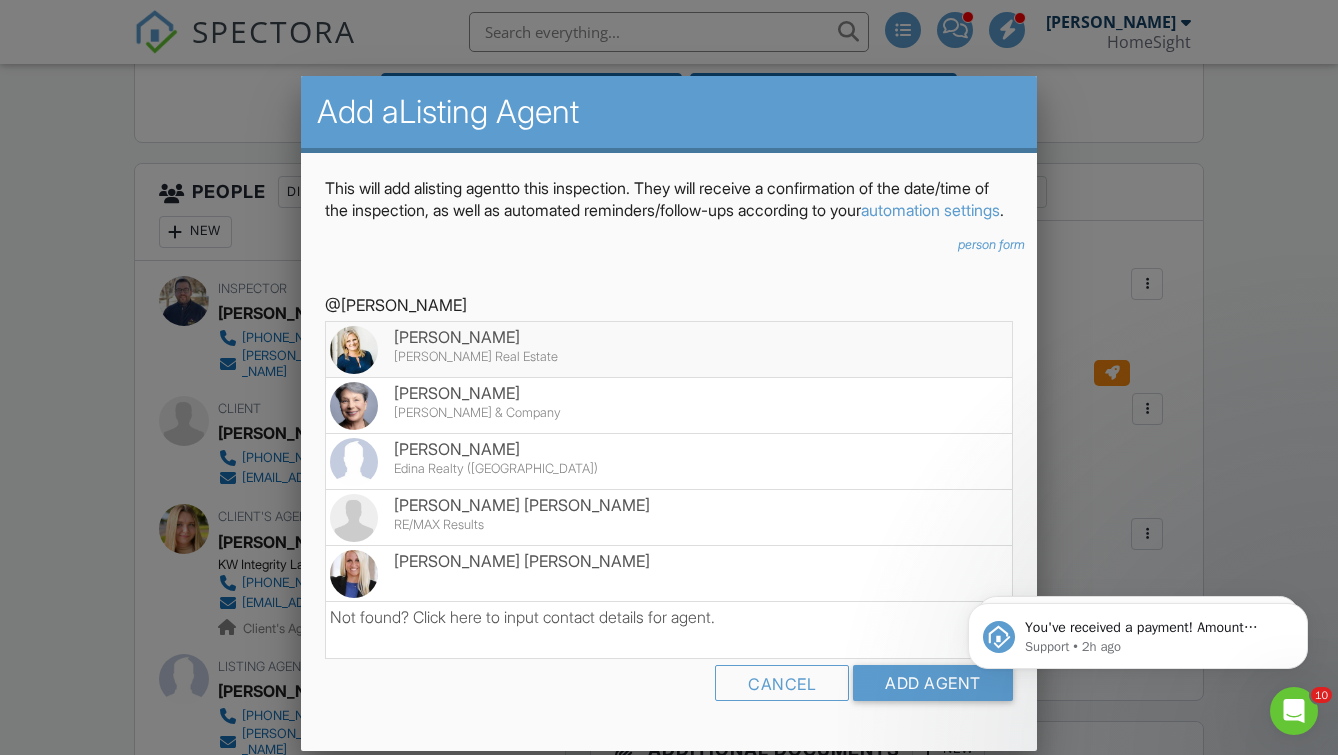 type on "@krisl" 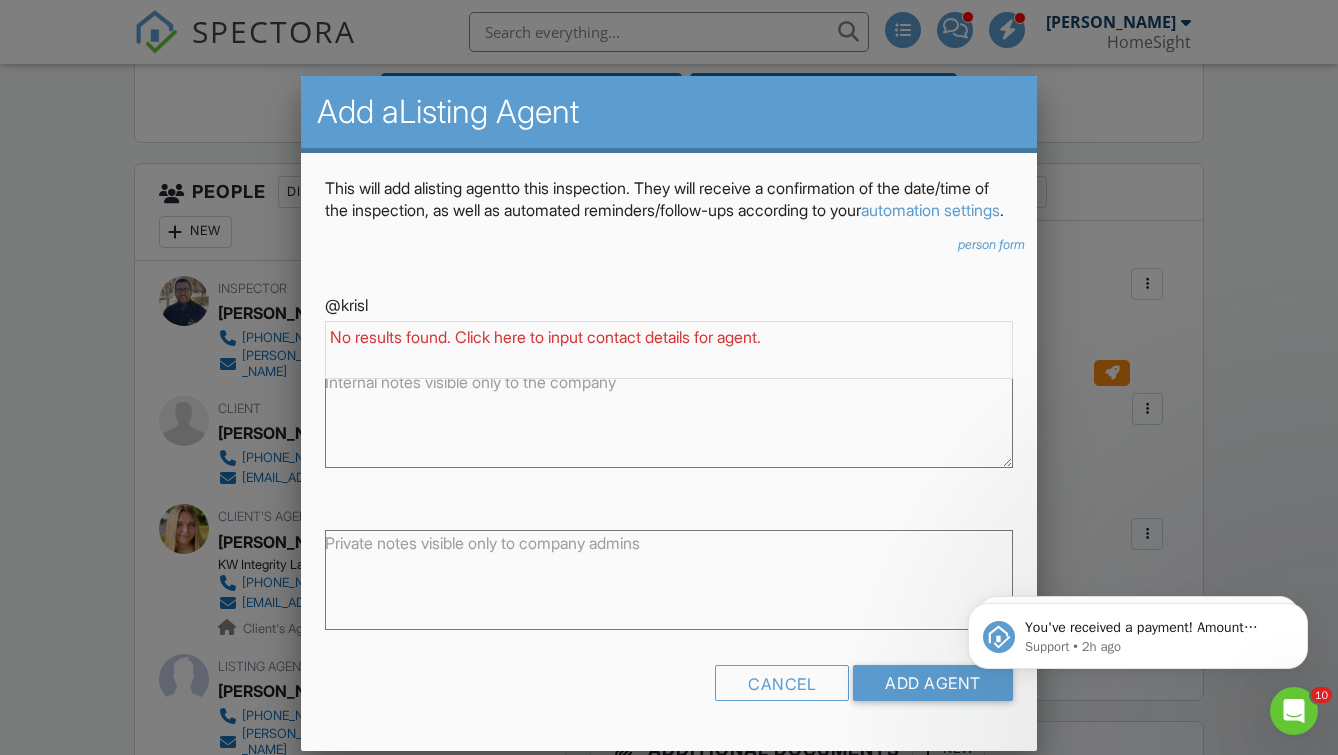 scroll, scrollTop: 0, scrollLeft: 0, axis: both 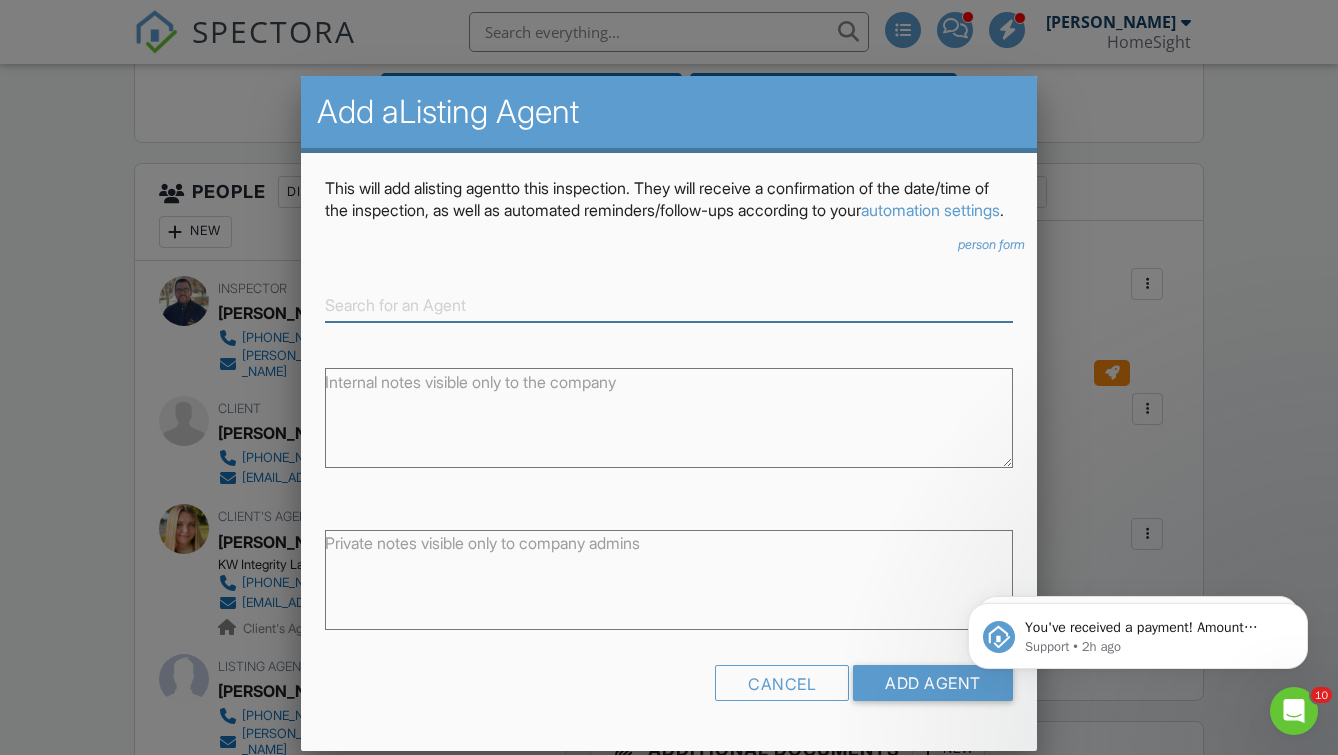 type on "l" 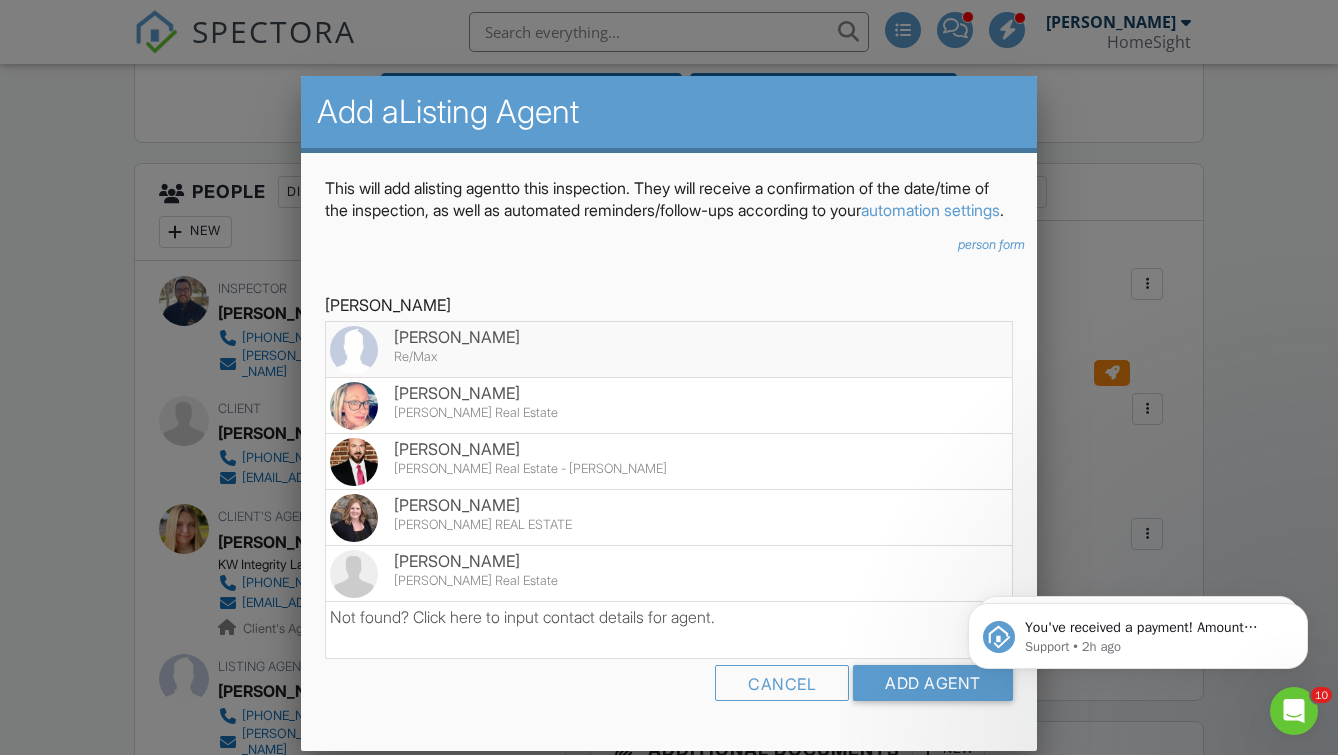 click on "Re/Max" at bounding box center (669, 357) 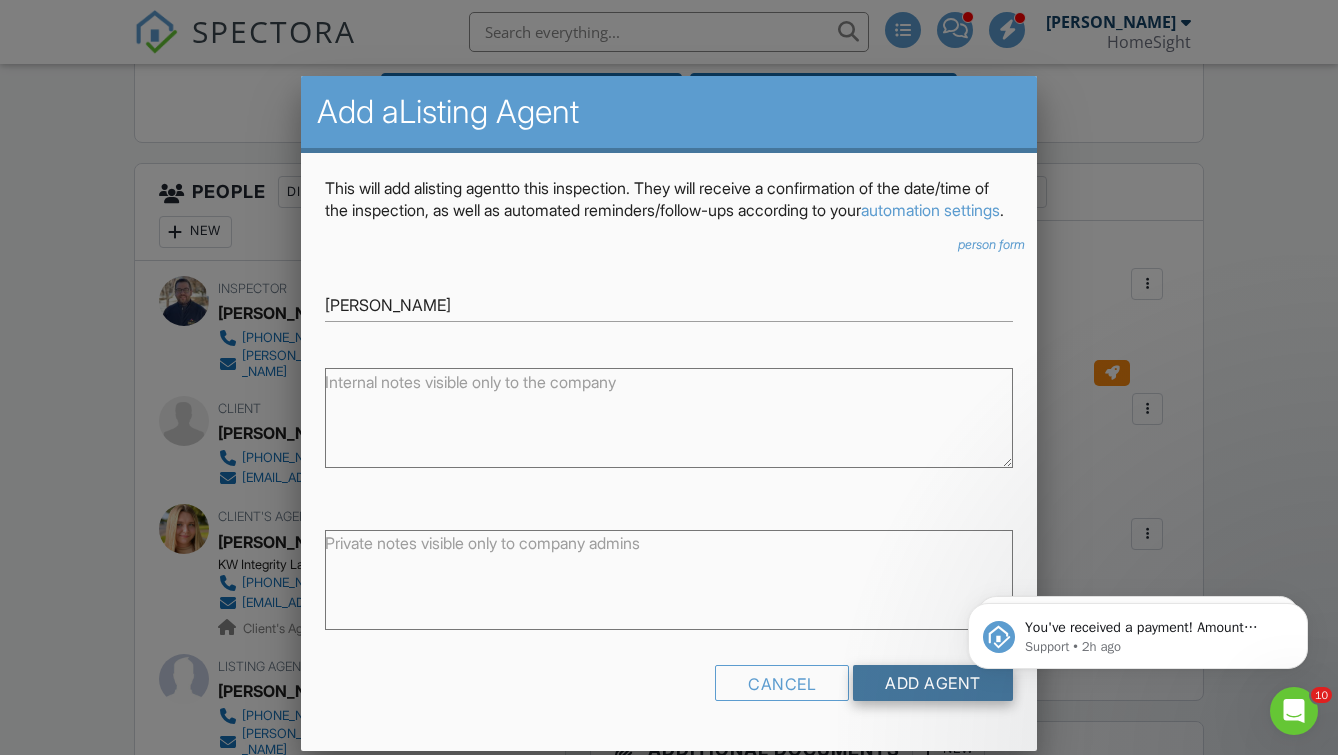 click on "Add Agent" at bounding box center [933, 683] 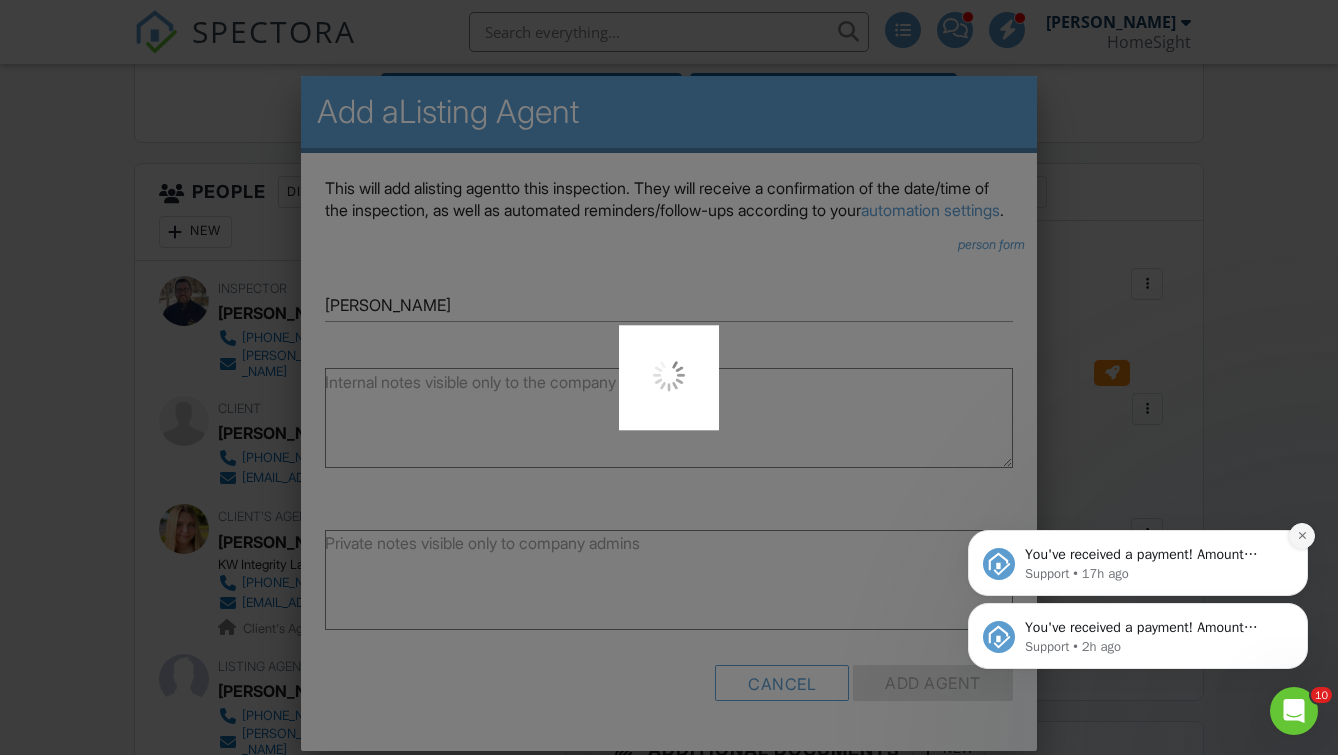 click 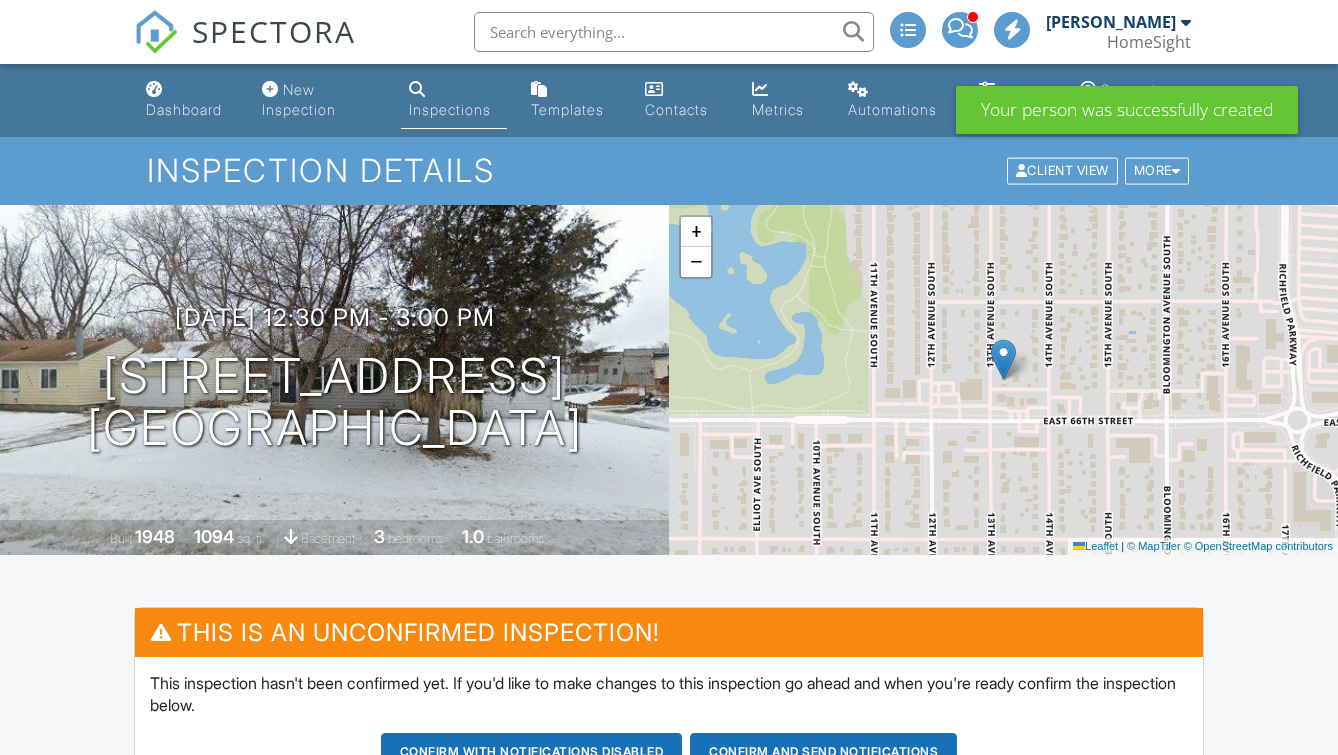 scroll, scrollTop: 850, scrollLeft: 0, axis: vertical 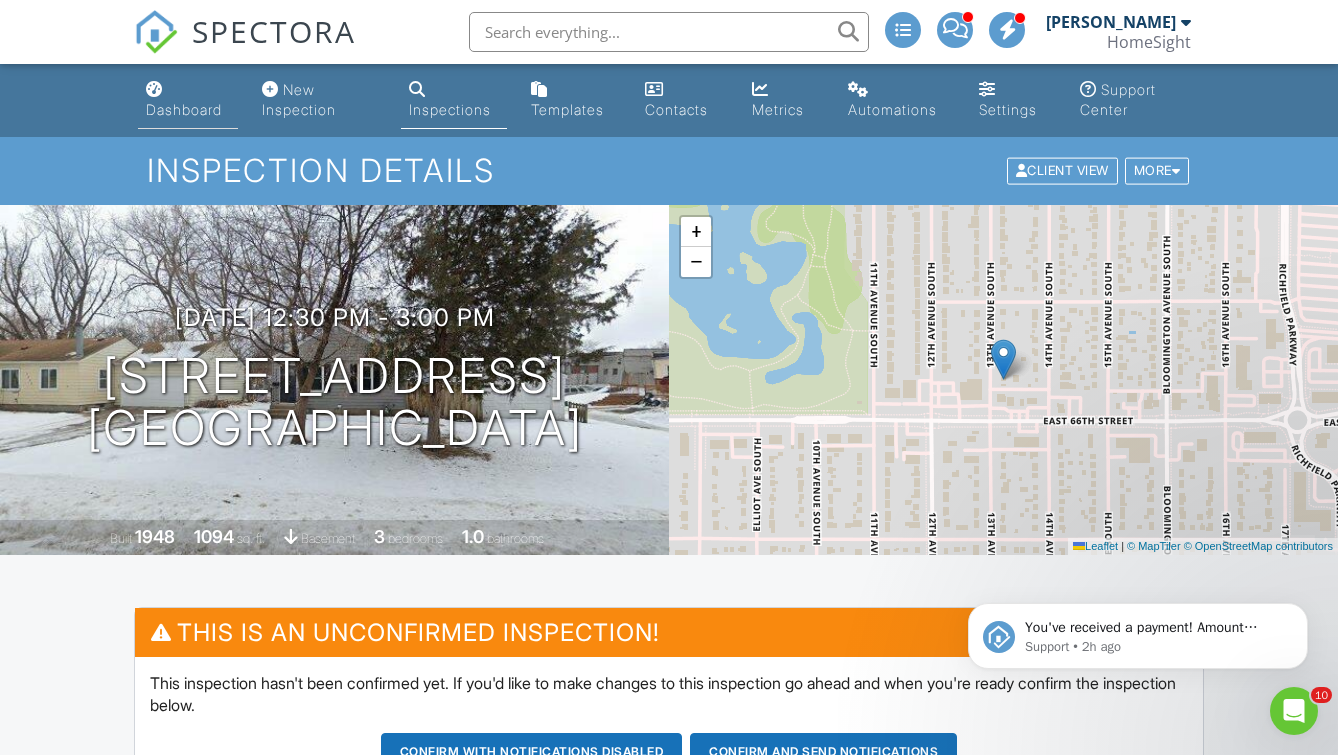 click on "Dashboard" at bounding box center [184, 109] 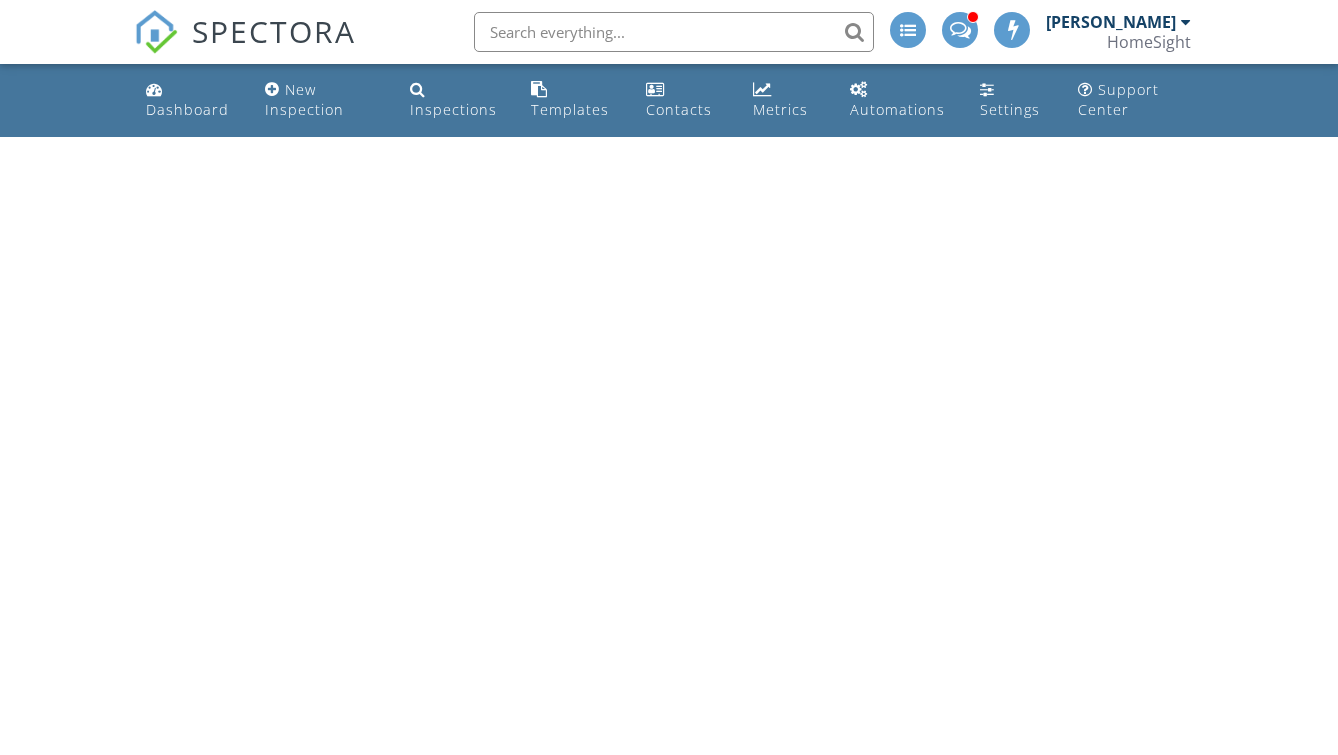 scroll, scrollTop: 0, scrollLeft: 0, axis: both 